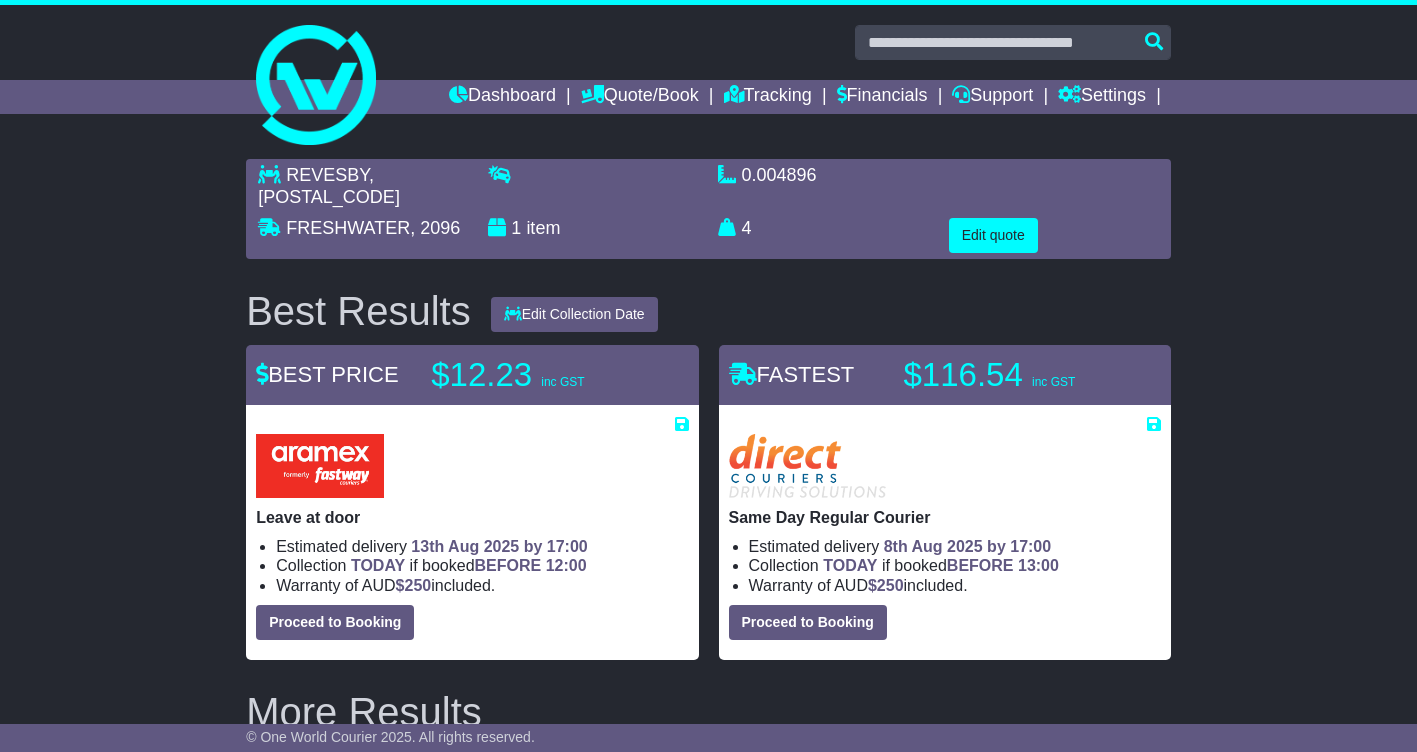scroll, scrollTop: 1858, scrollLeft: 0, axis: vertical 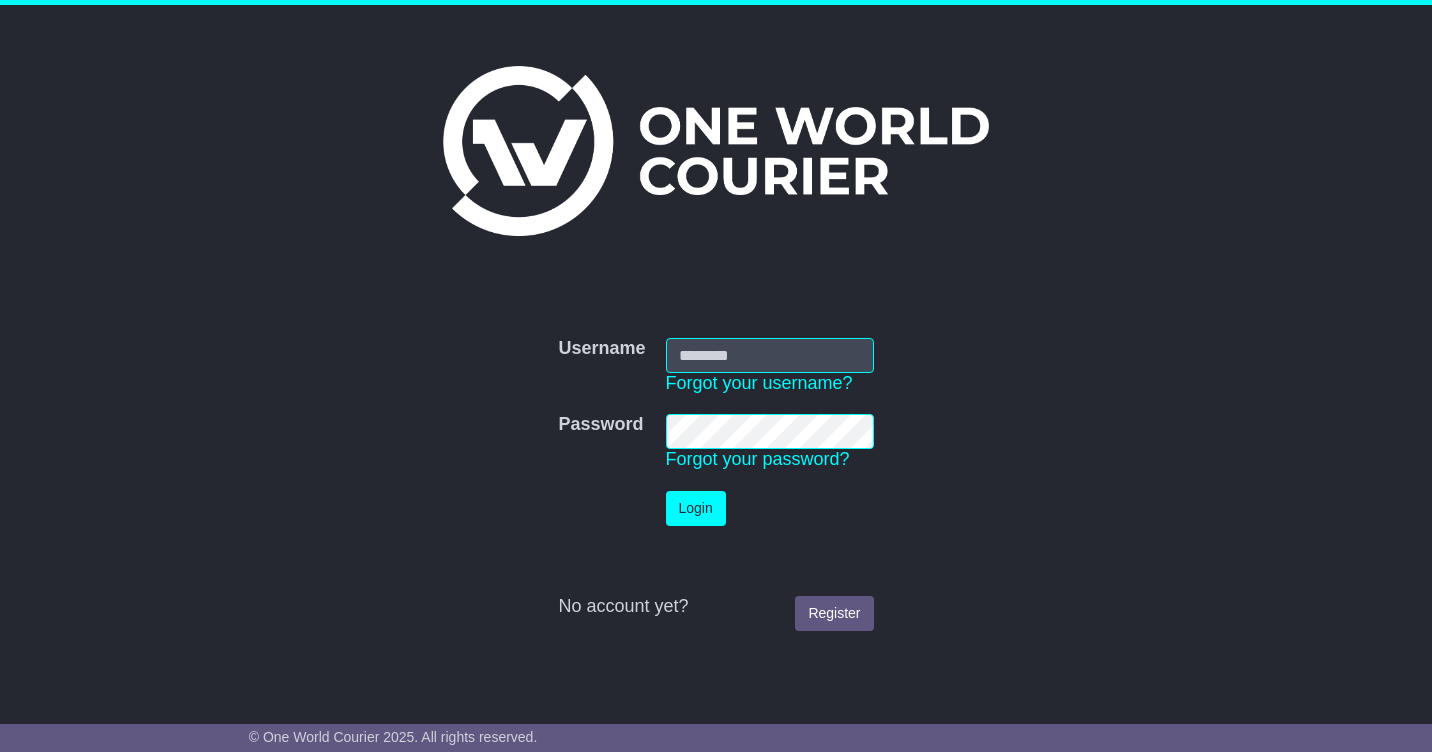 type on "**********" 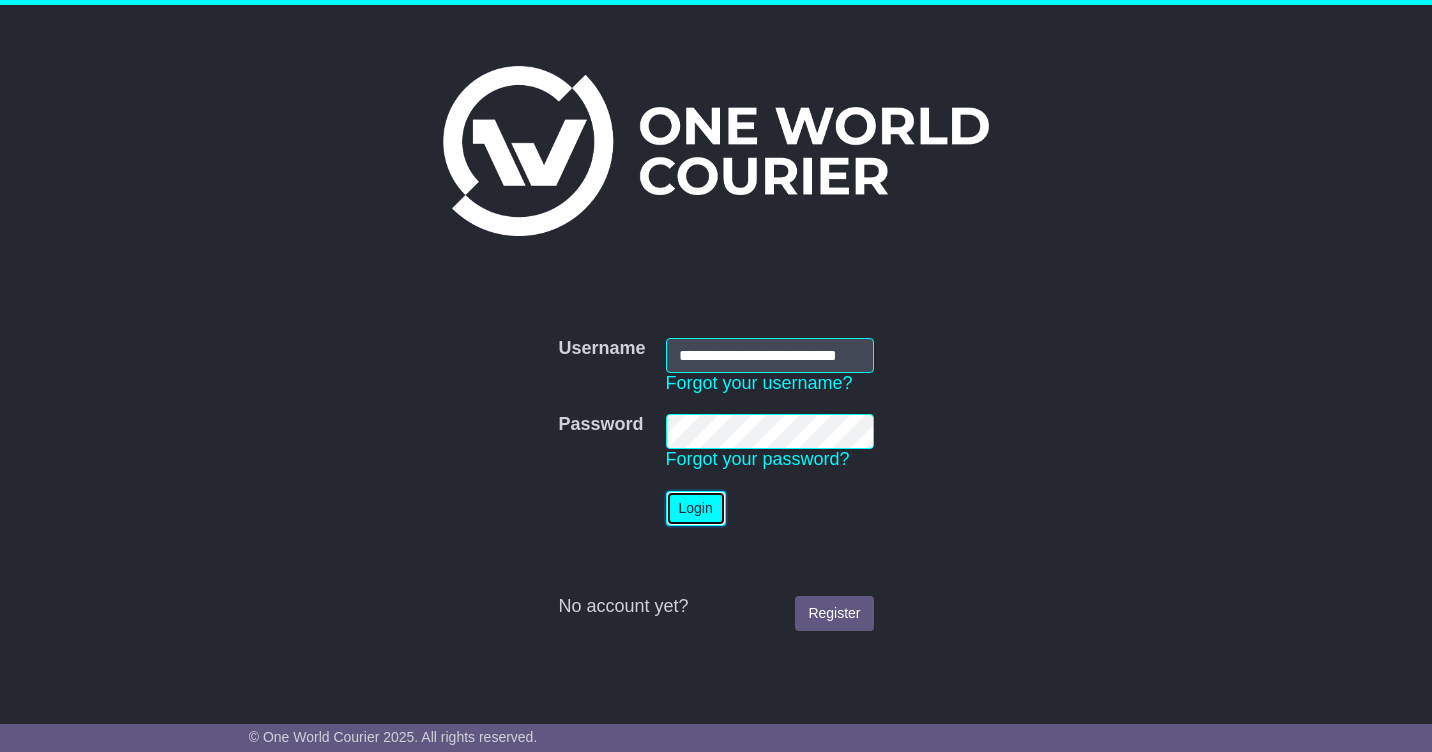 click on "Login" at bounding box center (696, 508) 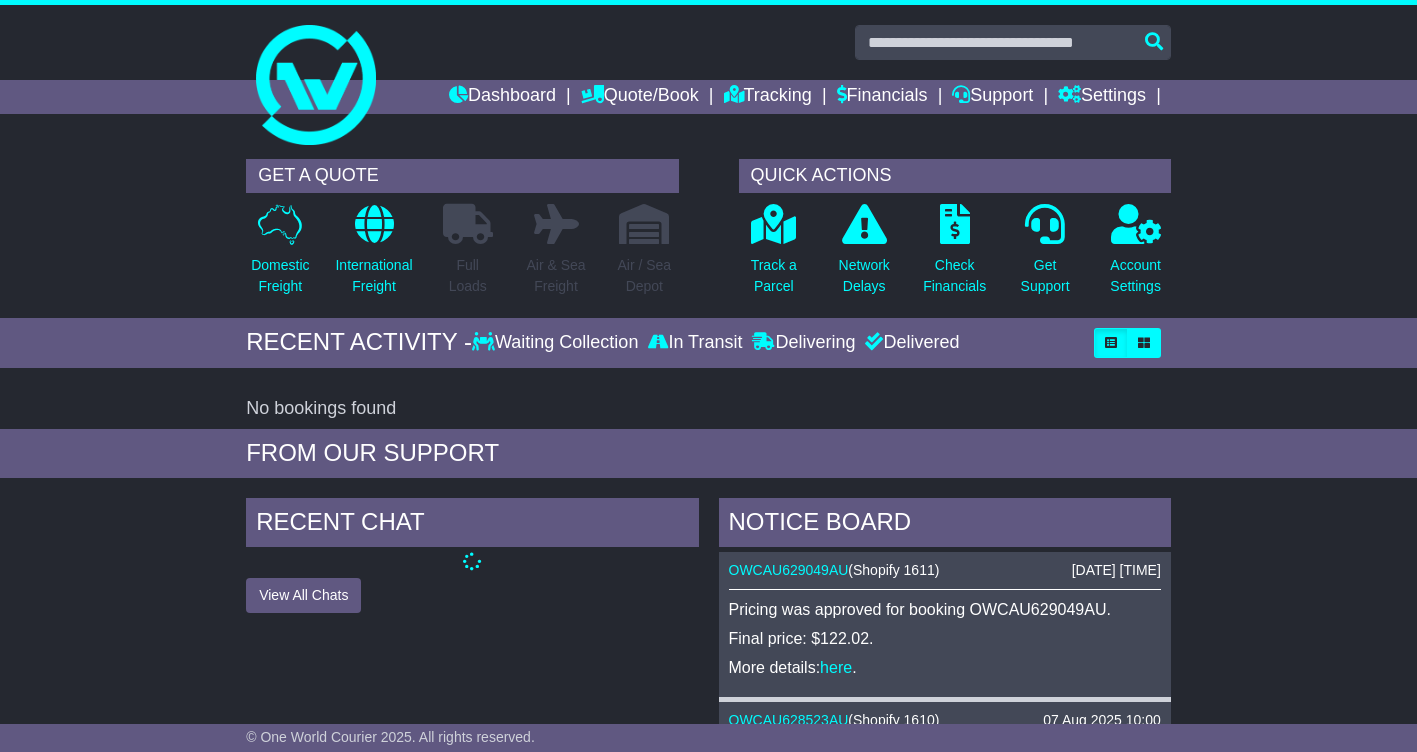 scroll, scrollTop: 0, scrollLeft: 0, axis: both 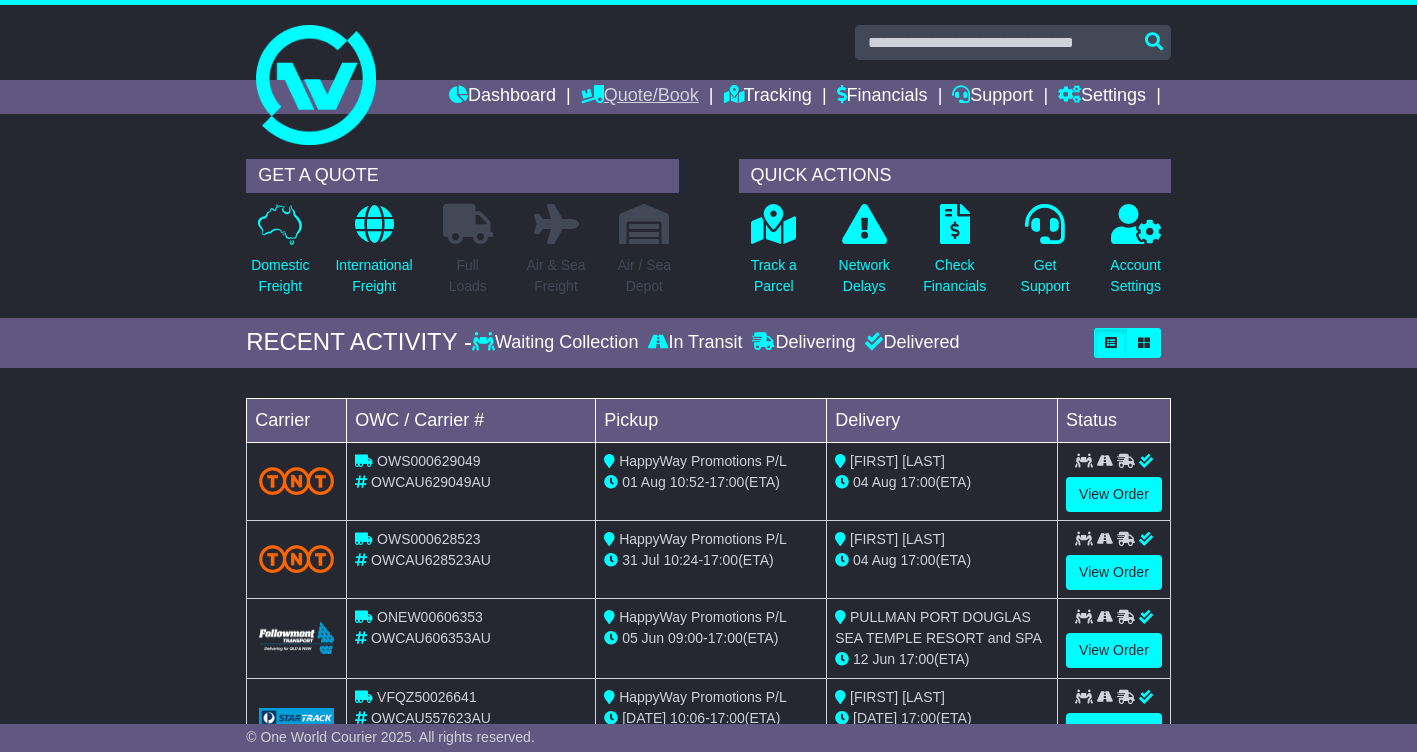 click on "Quote/Book" at bounding box center (640, 97) 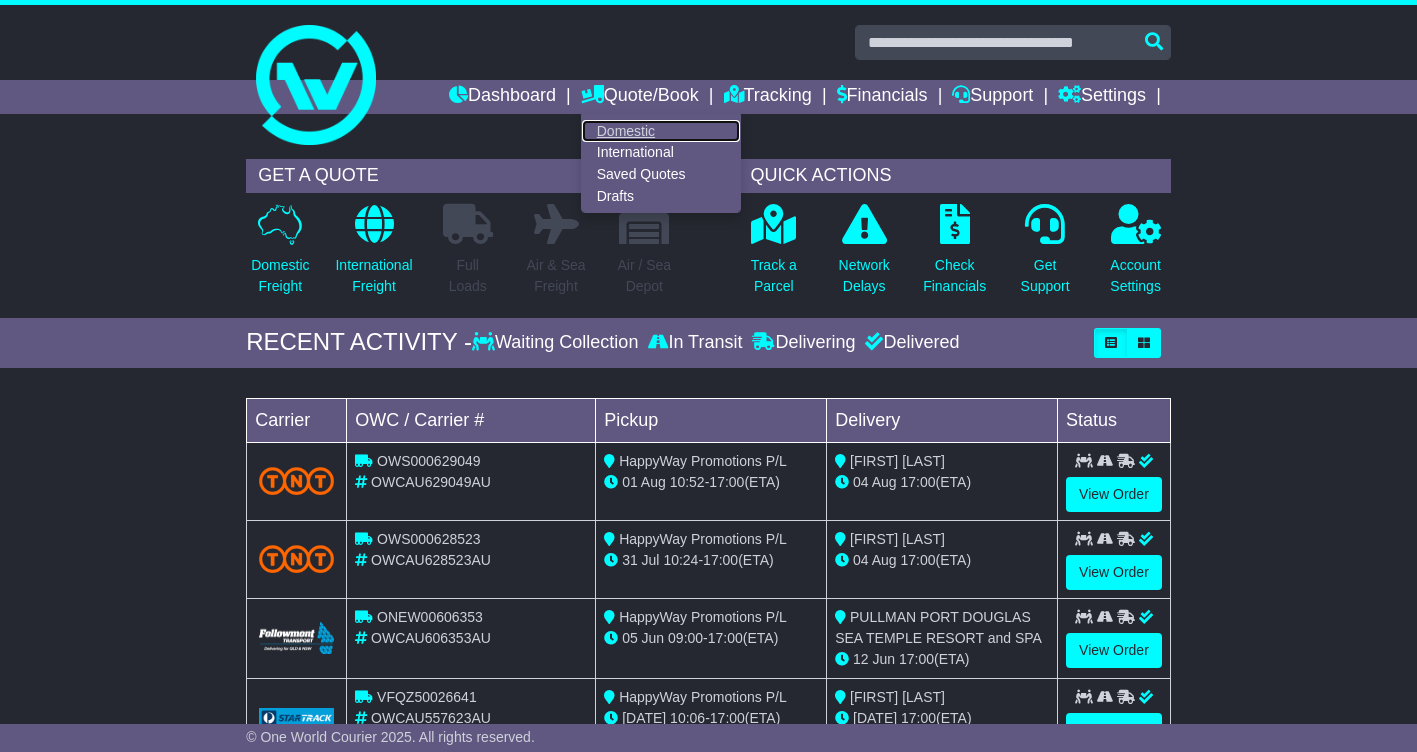 click on "Domestic" at bounding box center [661, 131] 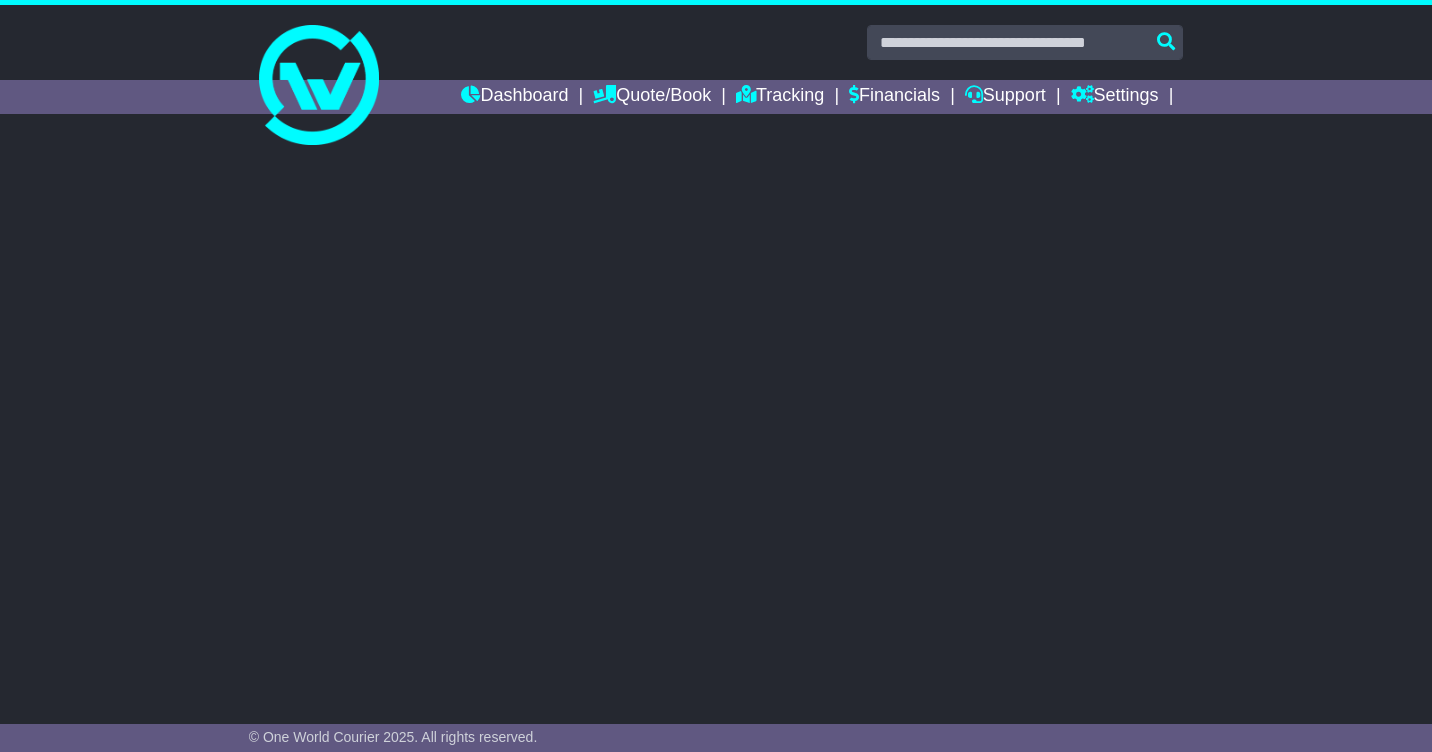 scroll, scrollTop: 0, scrollLeft: 0, axis: both 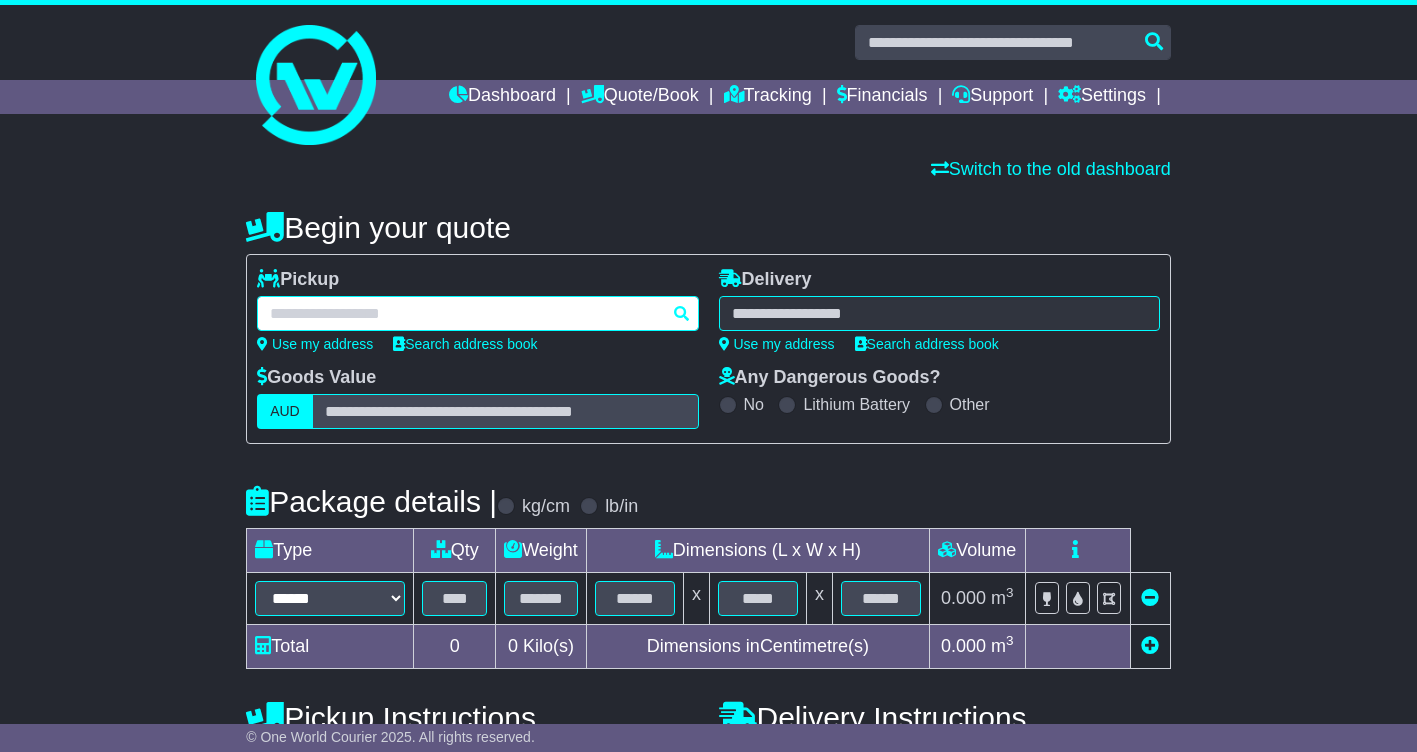 click at bounding box center (477, 313) 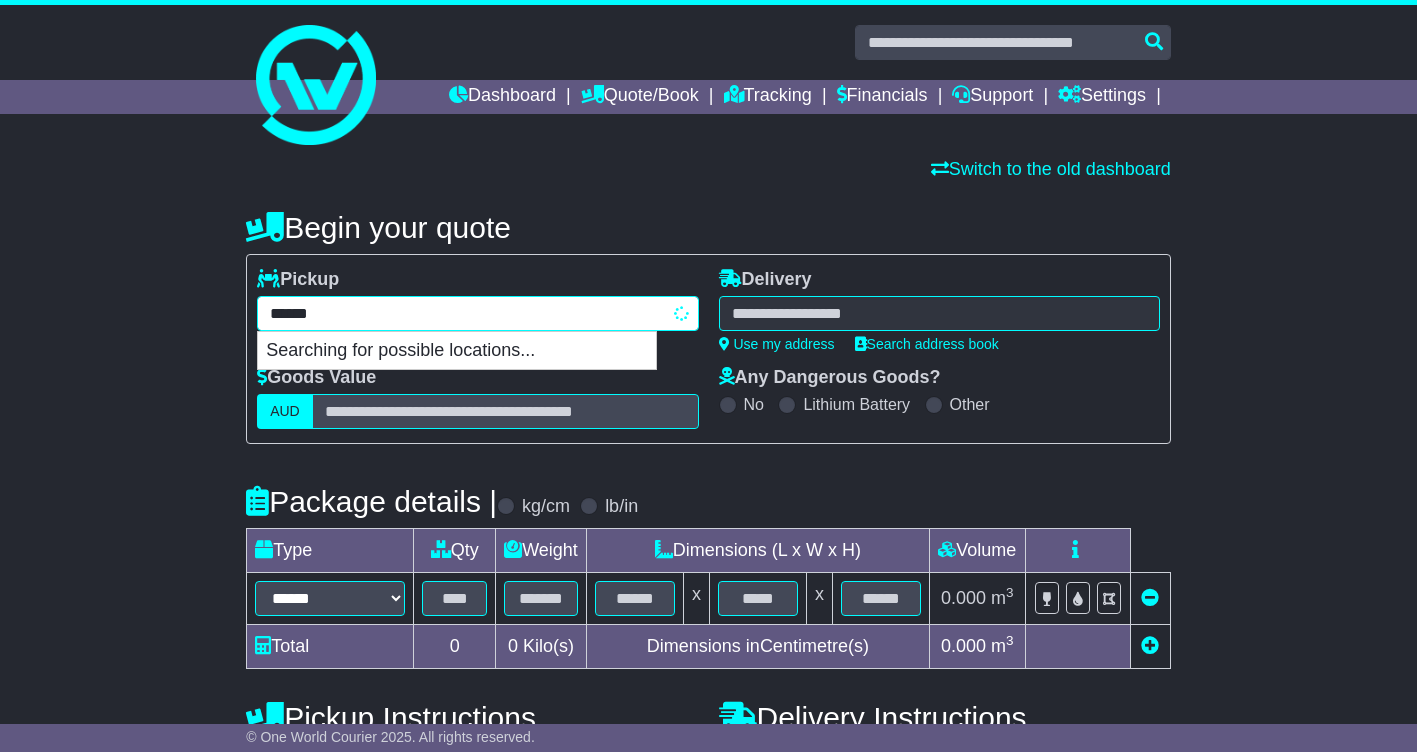 type on "*******" 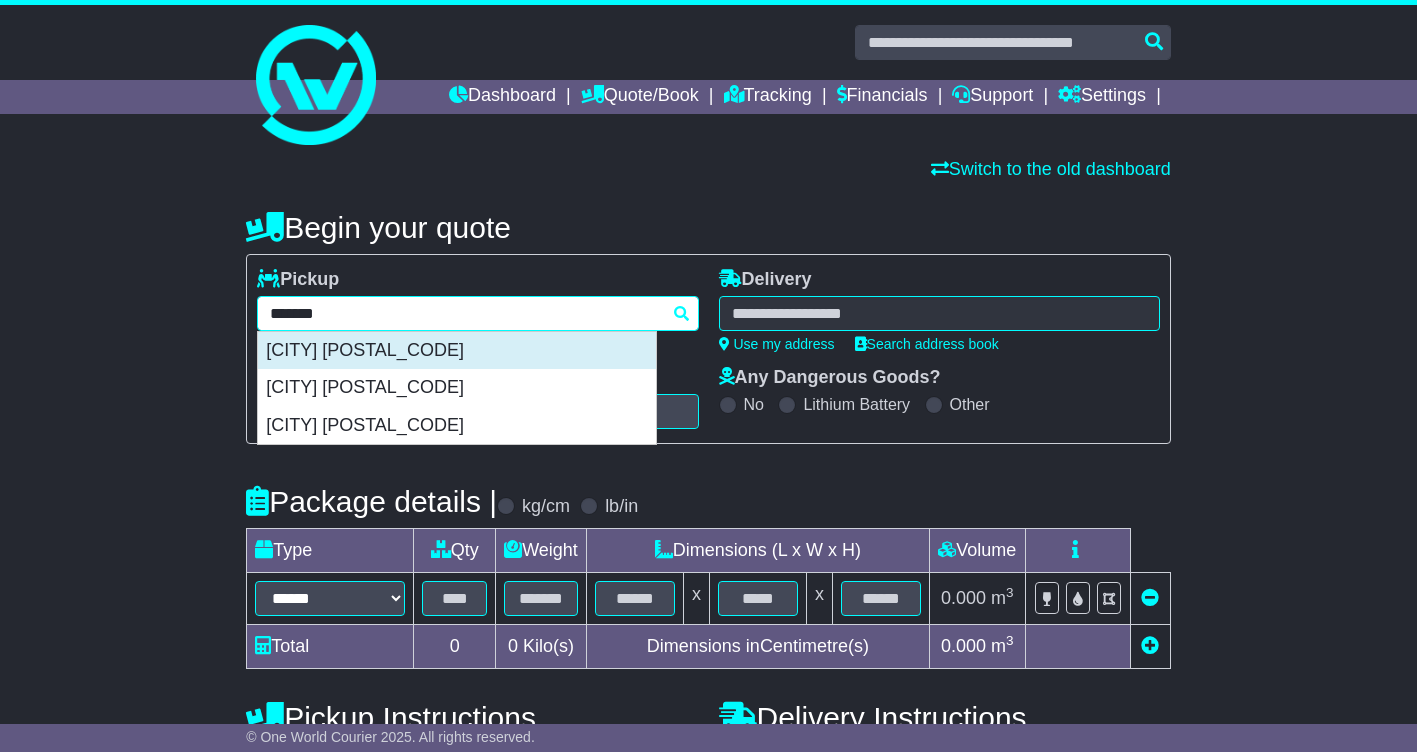 click on "[CITY] [POSTAL_CODE]" at bounding box center (457, 351) 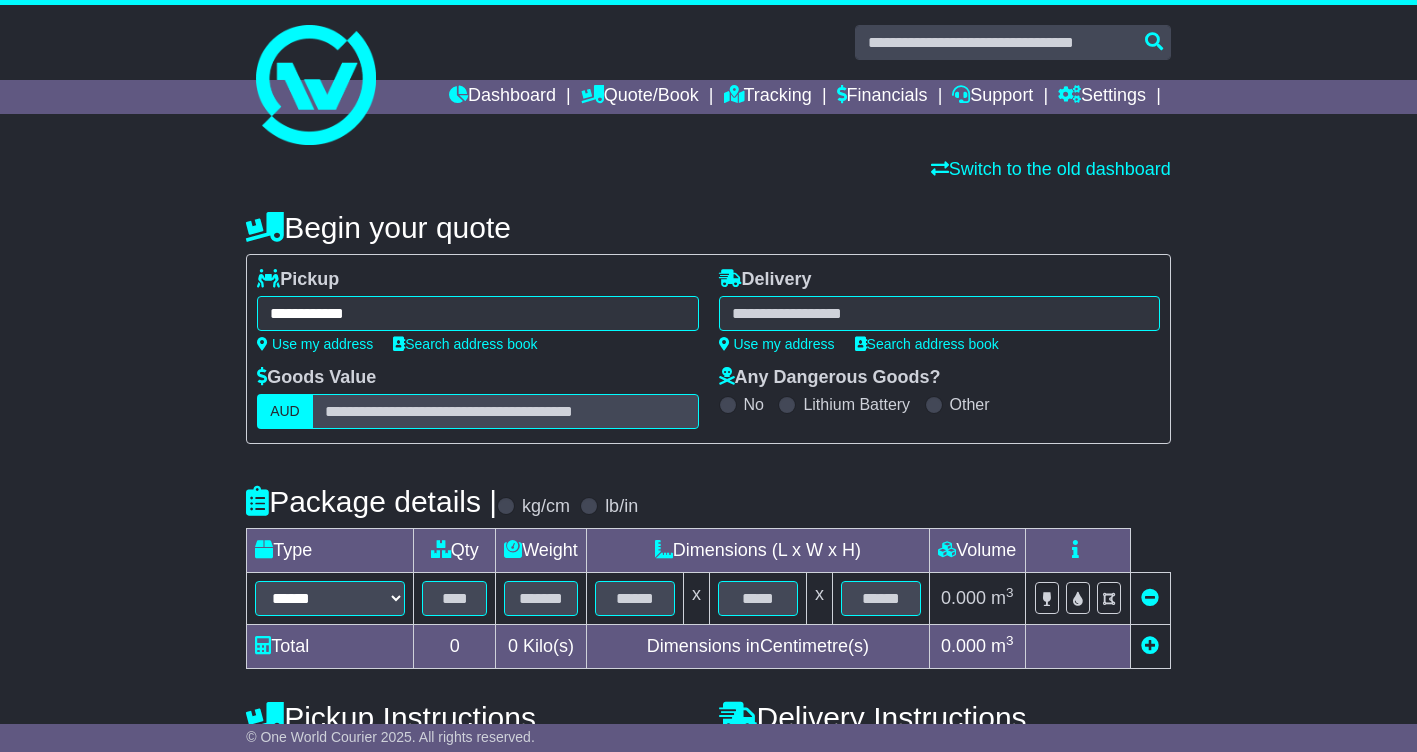 type on "**********" 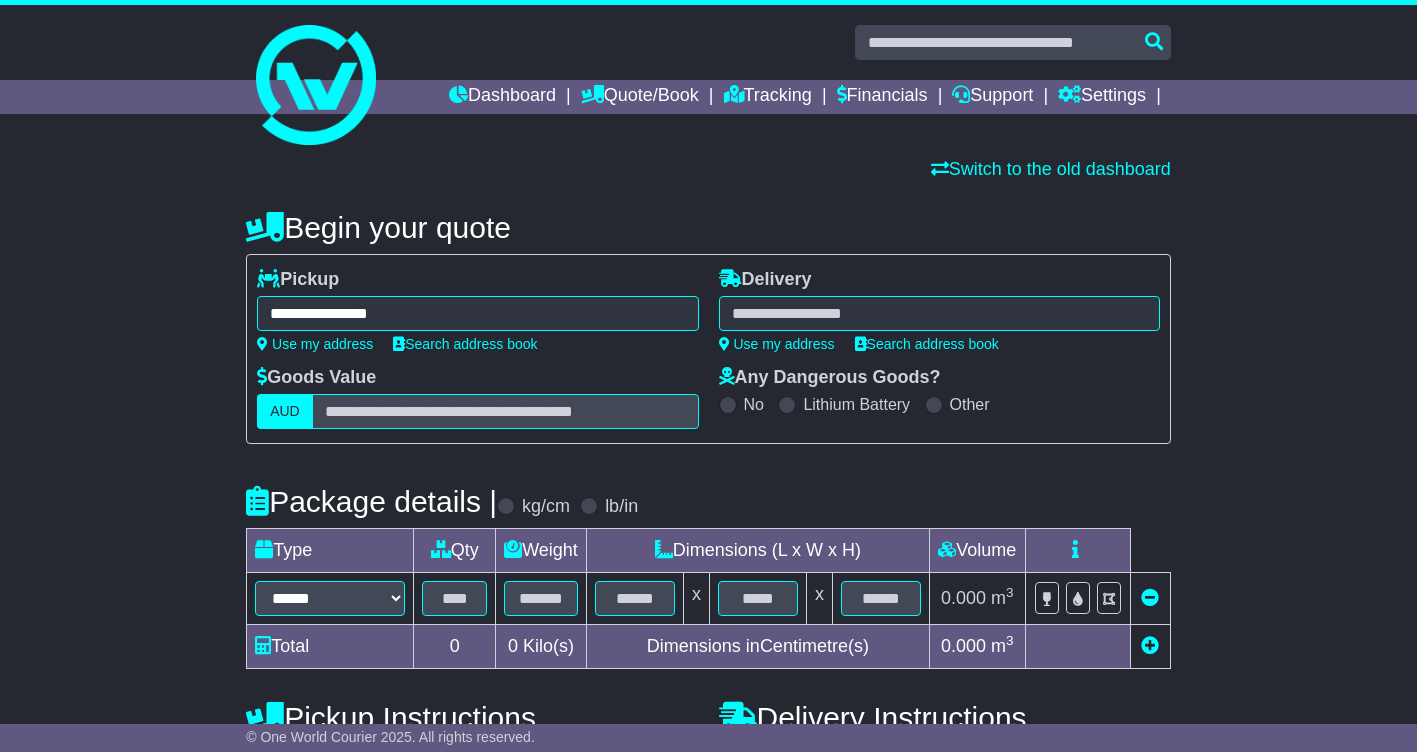 click at bounding box center [939, 313] 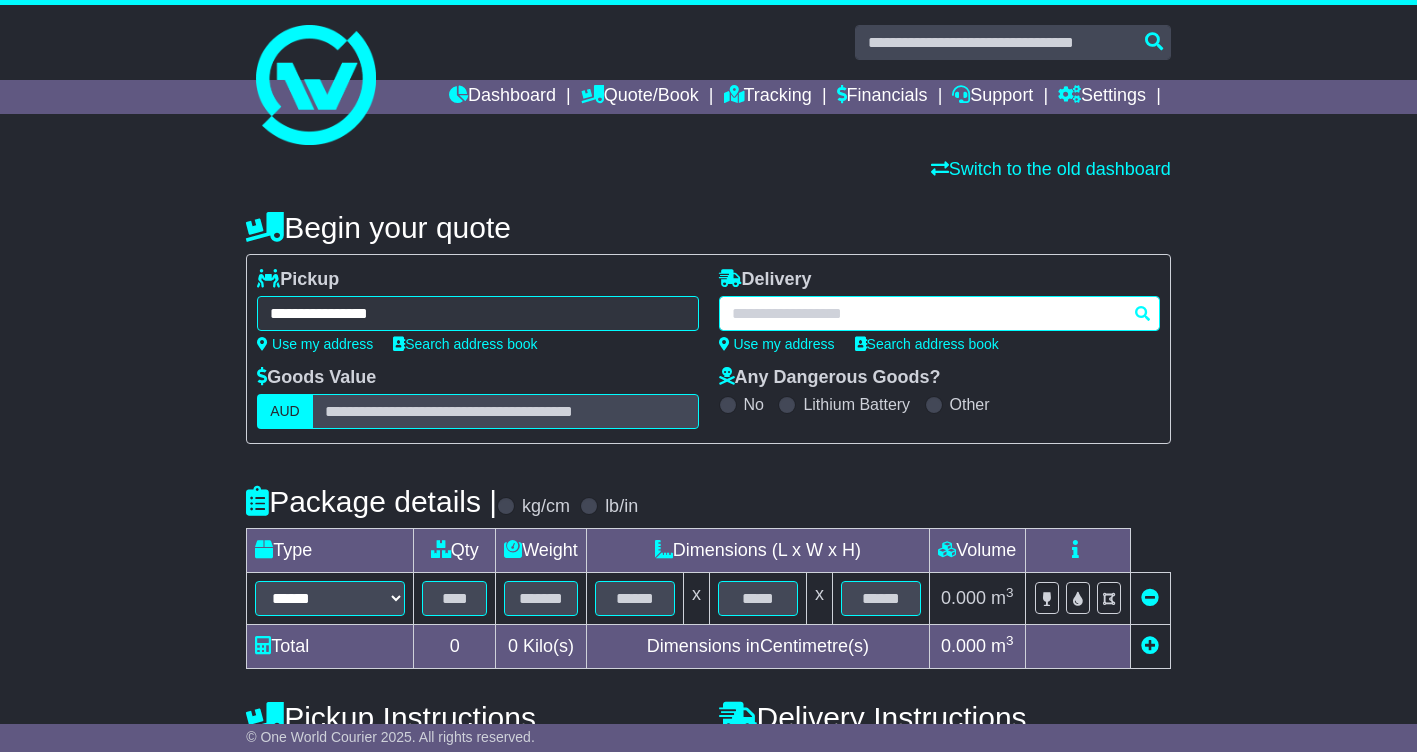 paste on "********" 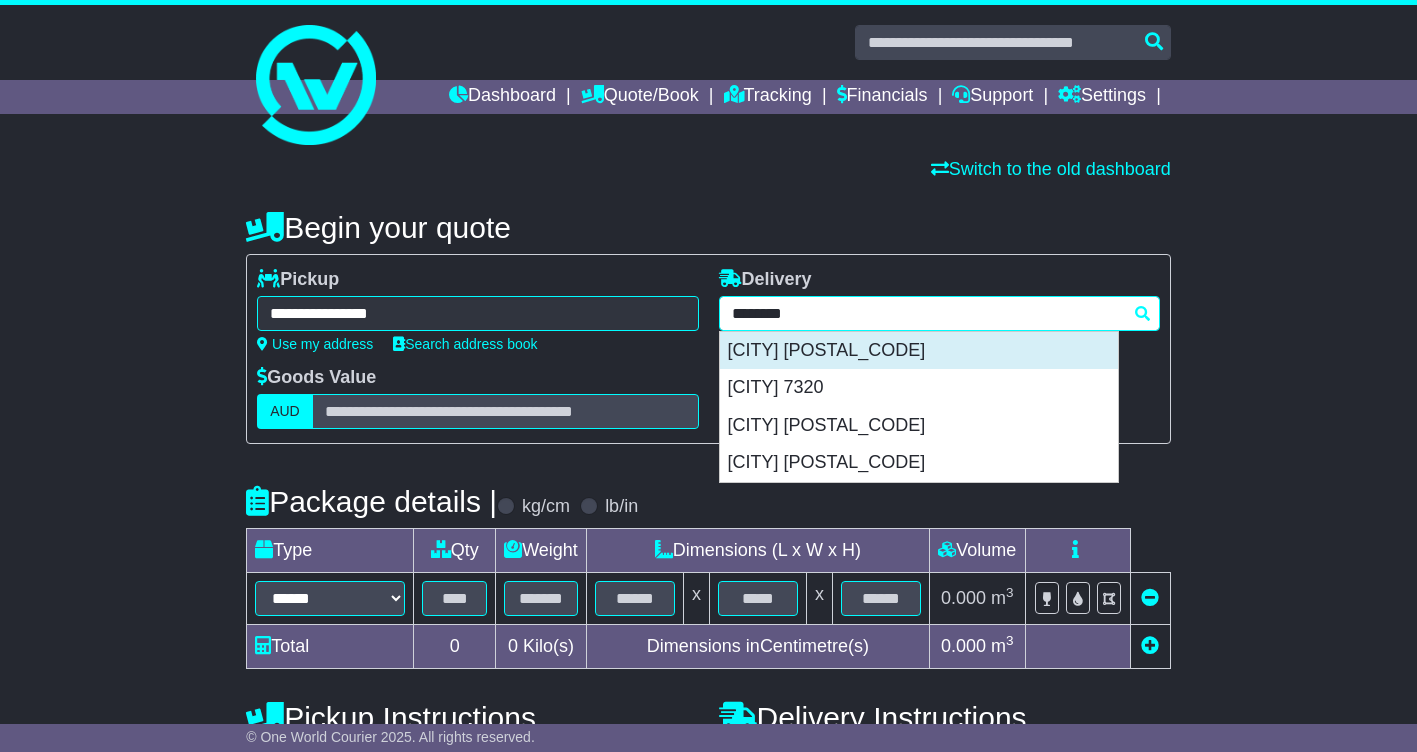 click on "[CITY] [POSTAL_CODE]" at bounding box center [919, 351] 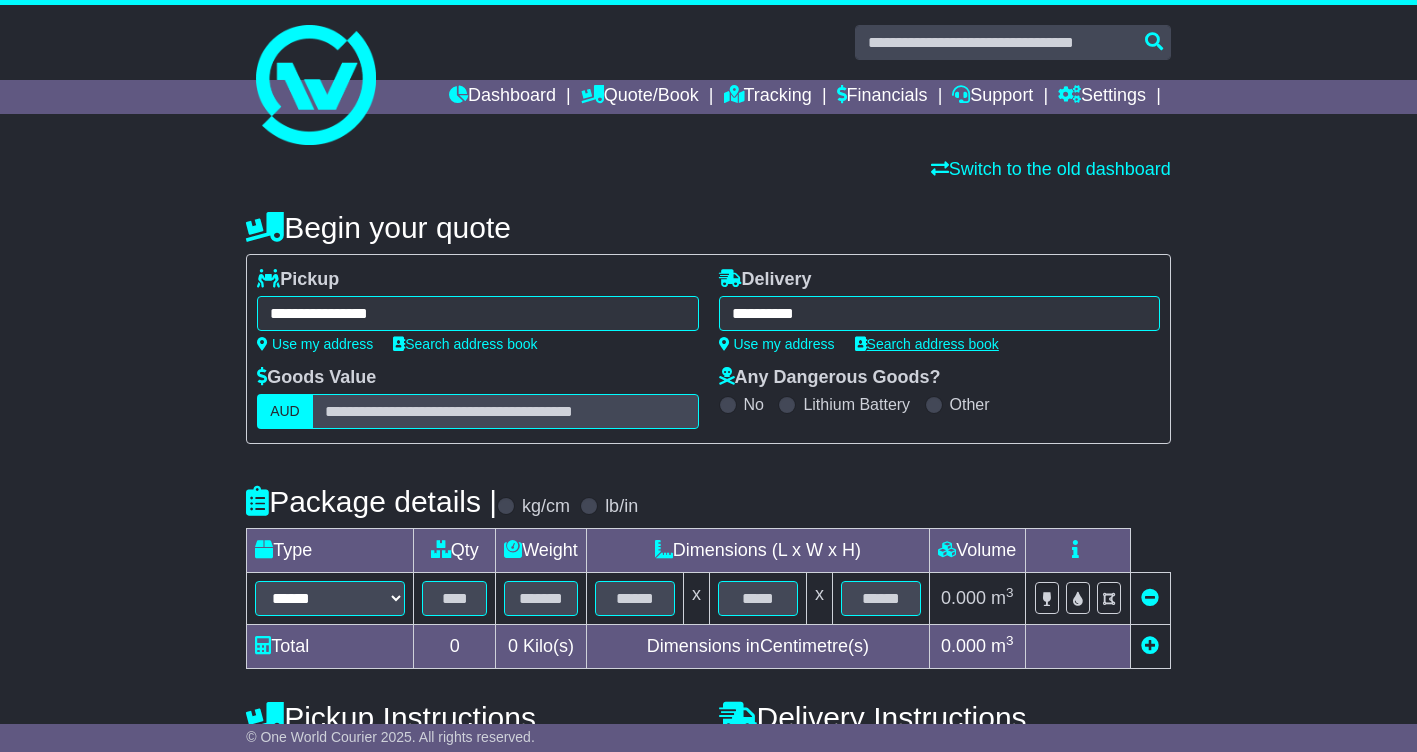 type on "**********" 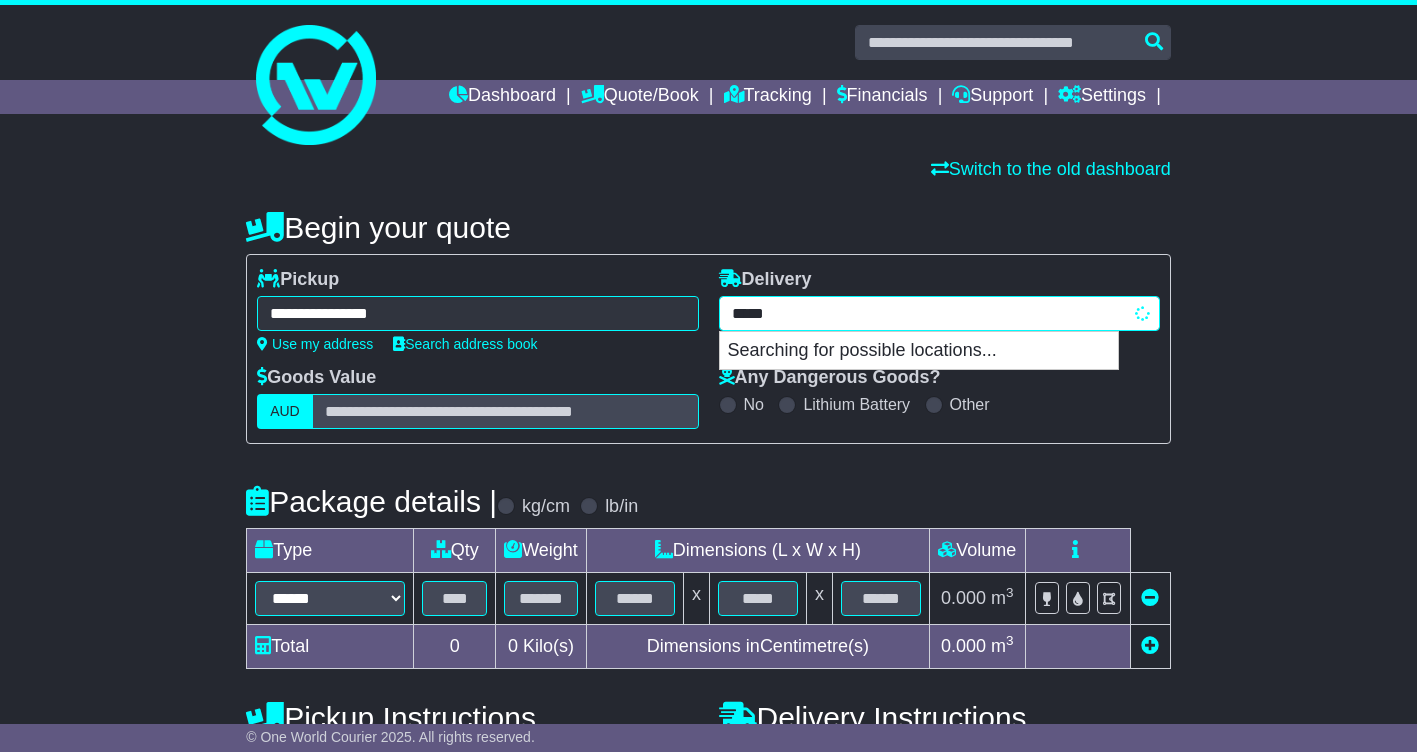 drag, startPoint x: 873, startPoint y: 318, endPoint x: 863, endPoint y: 314, distance: 10.770329 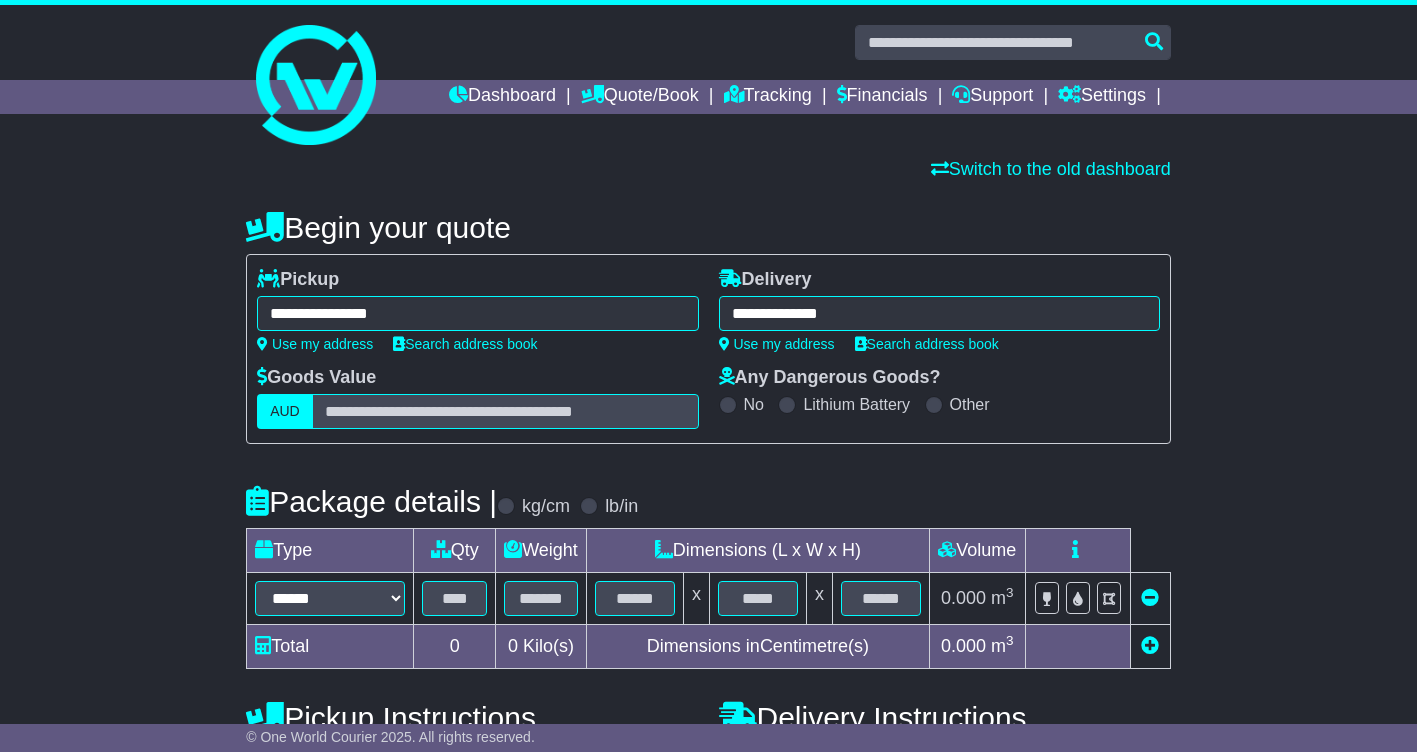 click on "**********" at bounding box center [708, 349] 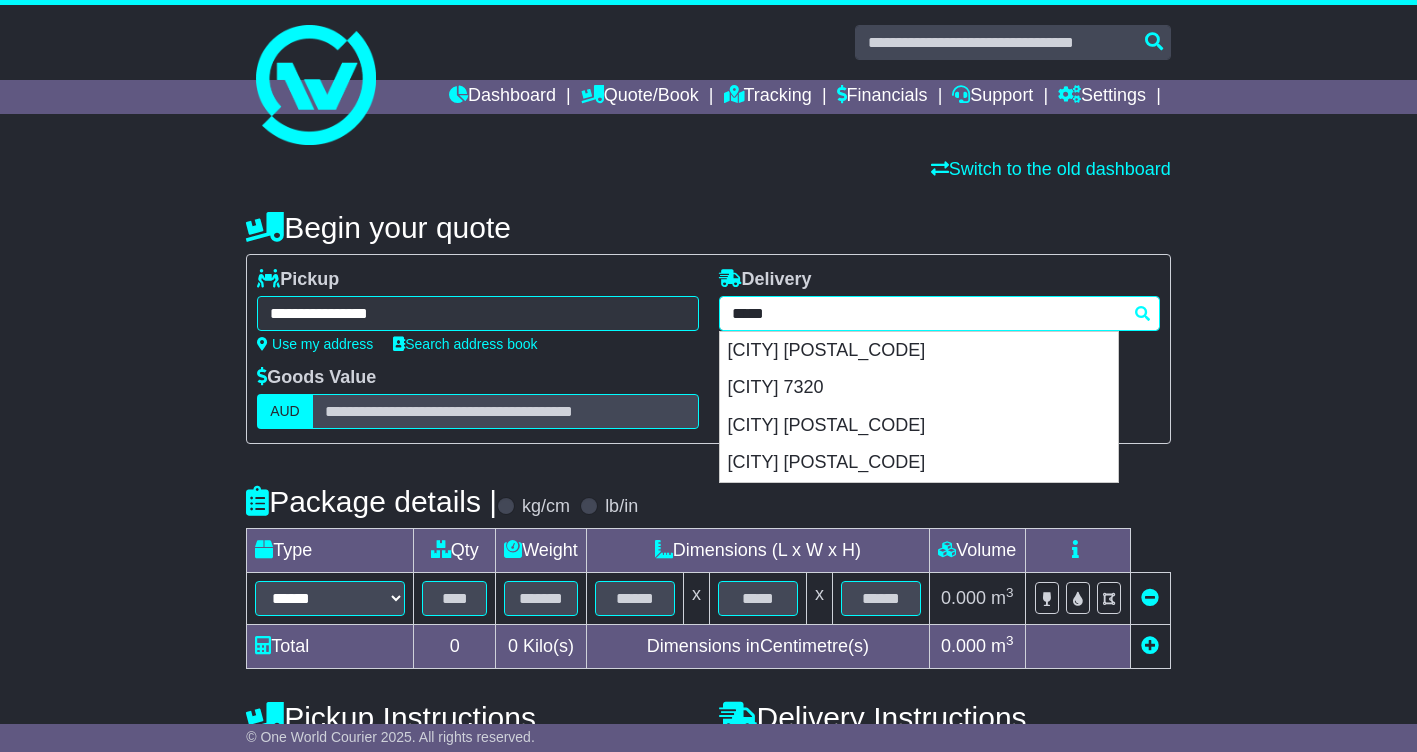 drag, startPoint x: 873, startPoint y: 297, endPoint x: 890, endPoint y: 321, distance: 29.410883 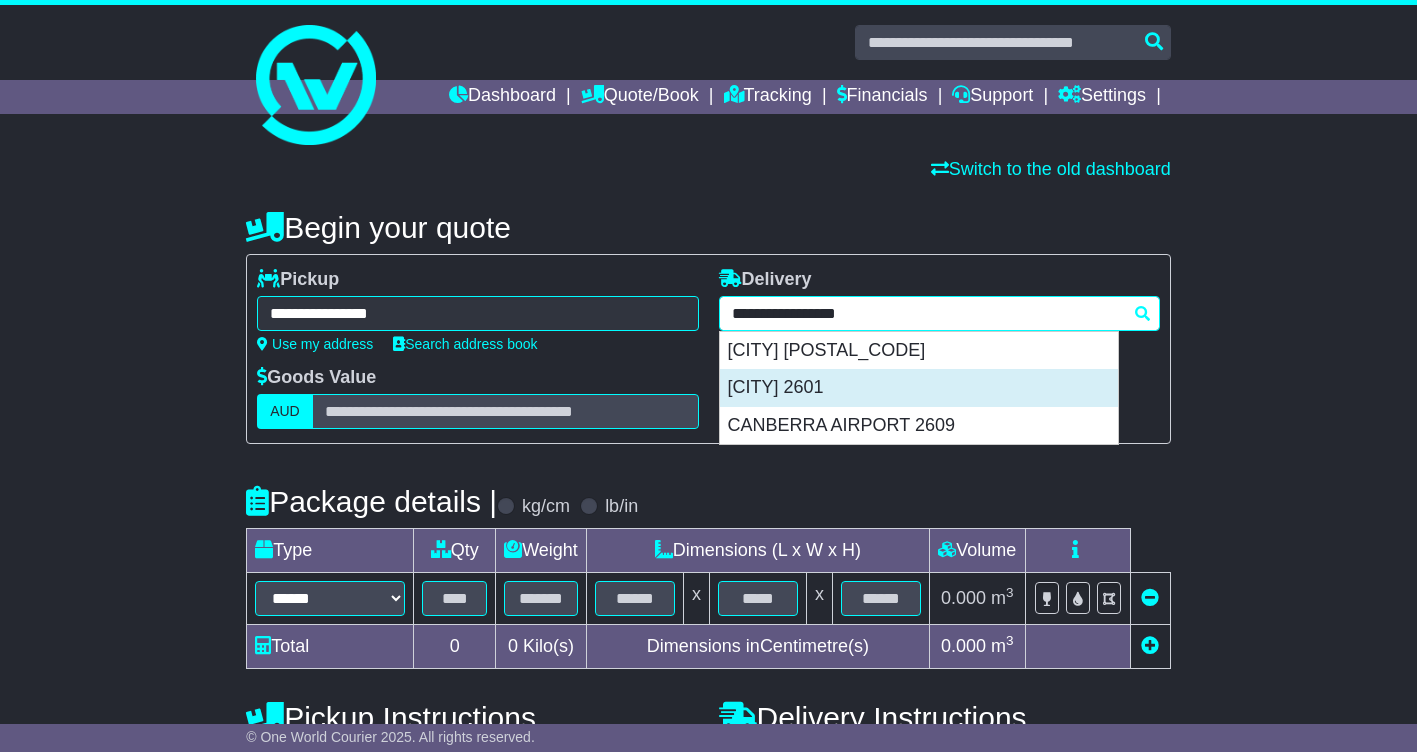 click on "[CITY] 2601" at bounding box center (919, 388) 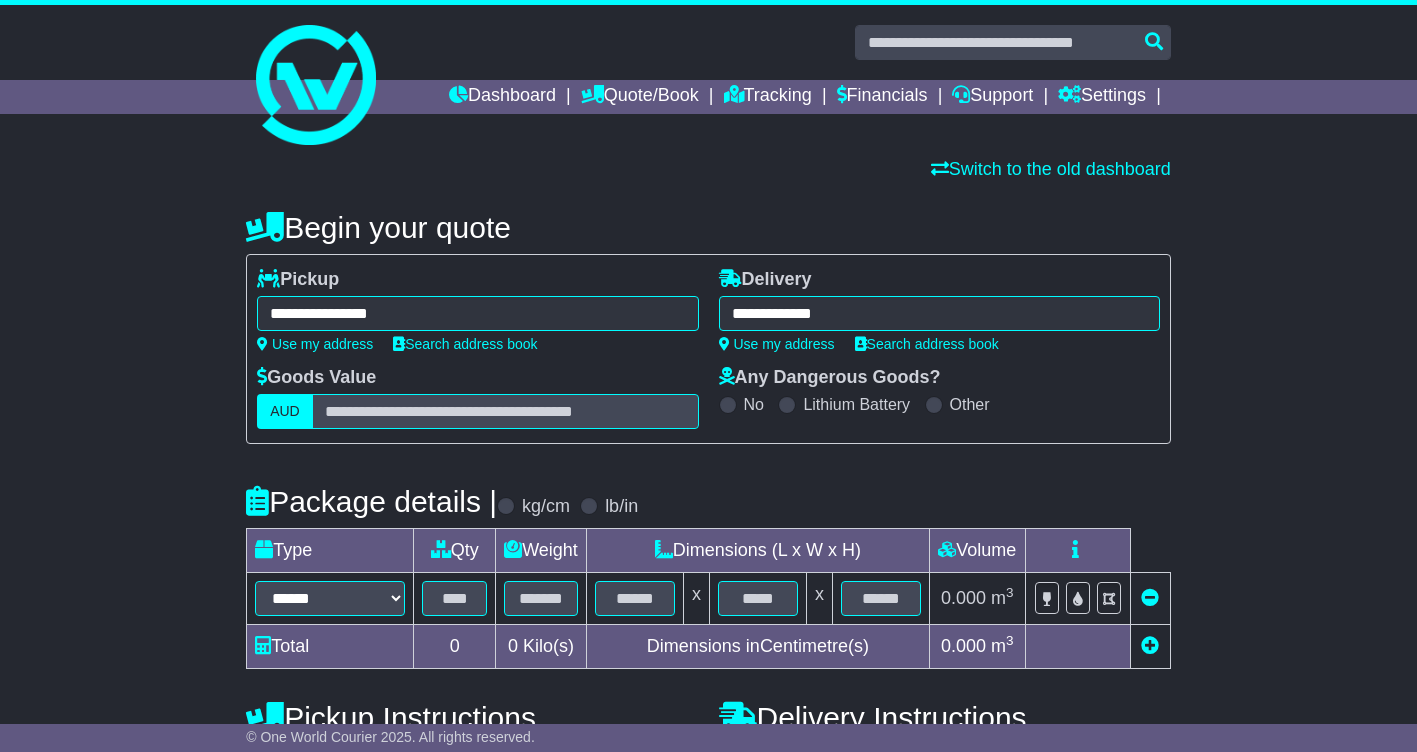 type on "**********" 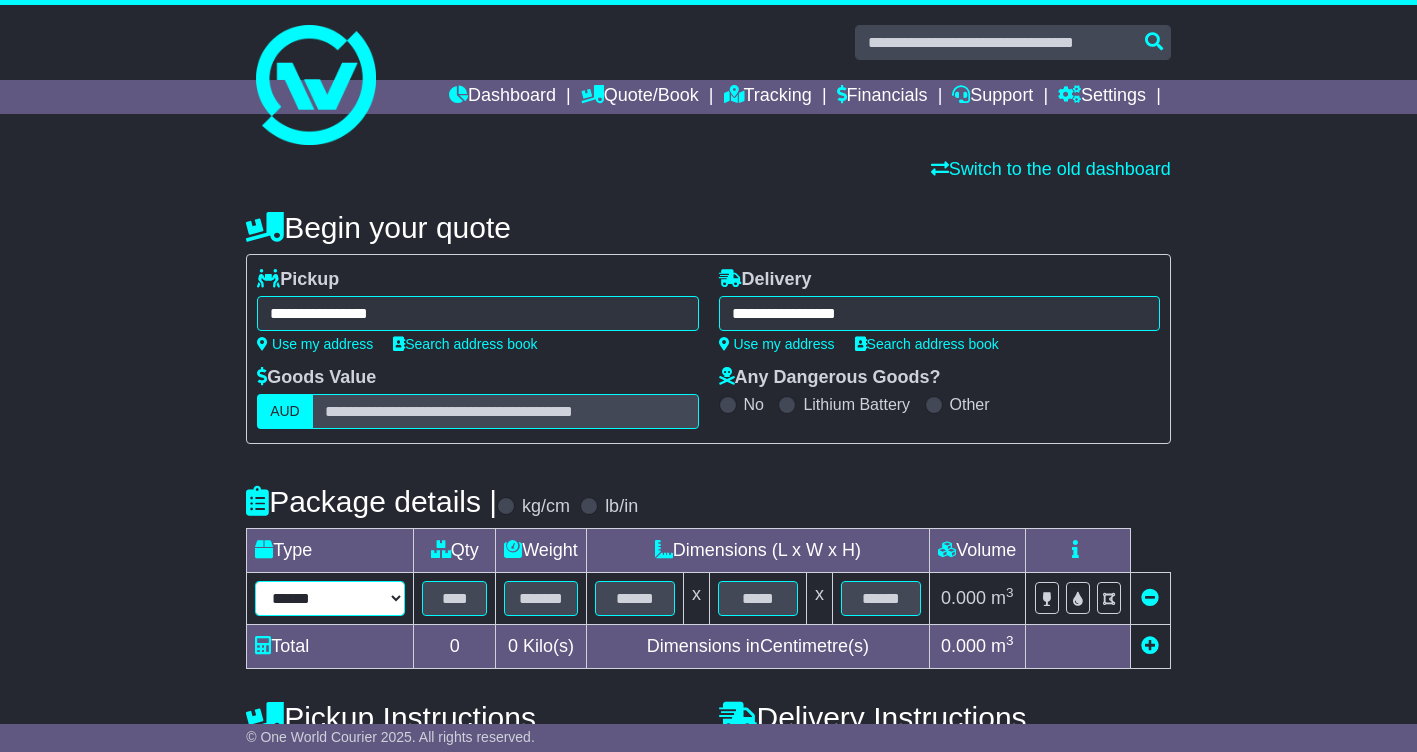 click on "****** ****** *** ******** ***** **** **** ****** *** *******" at bounding box center [330, 598] 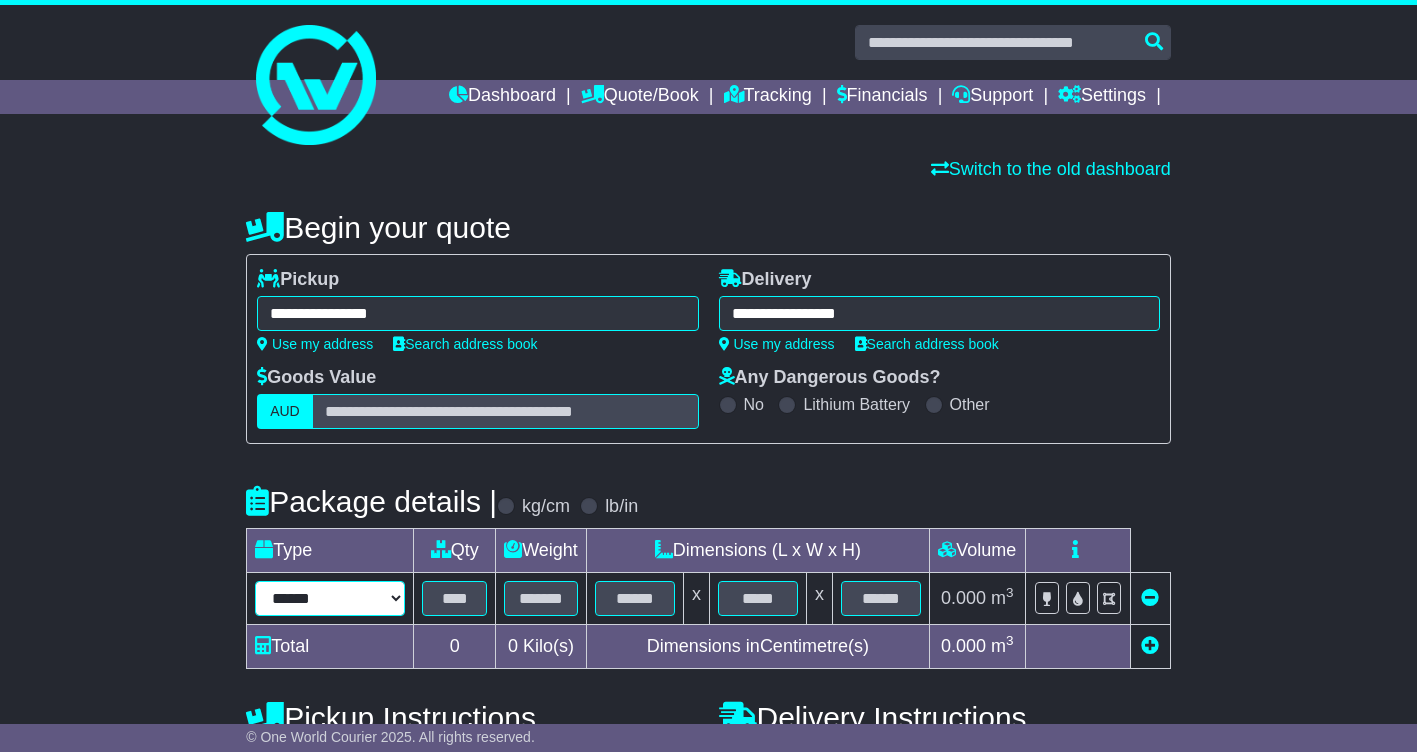 select on "****" 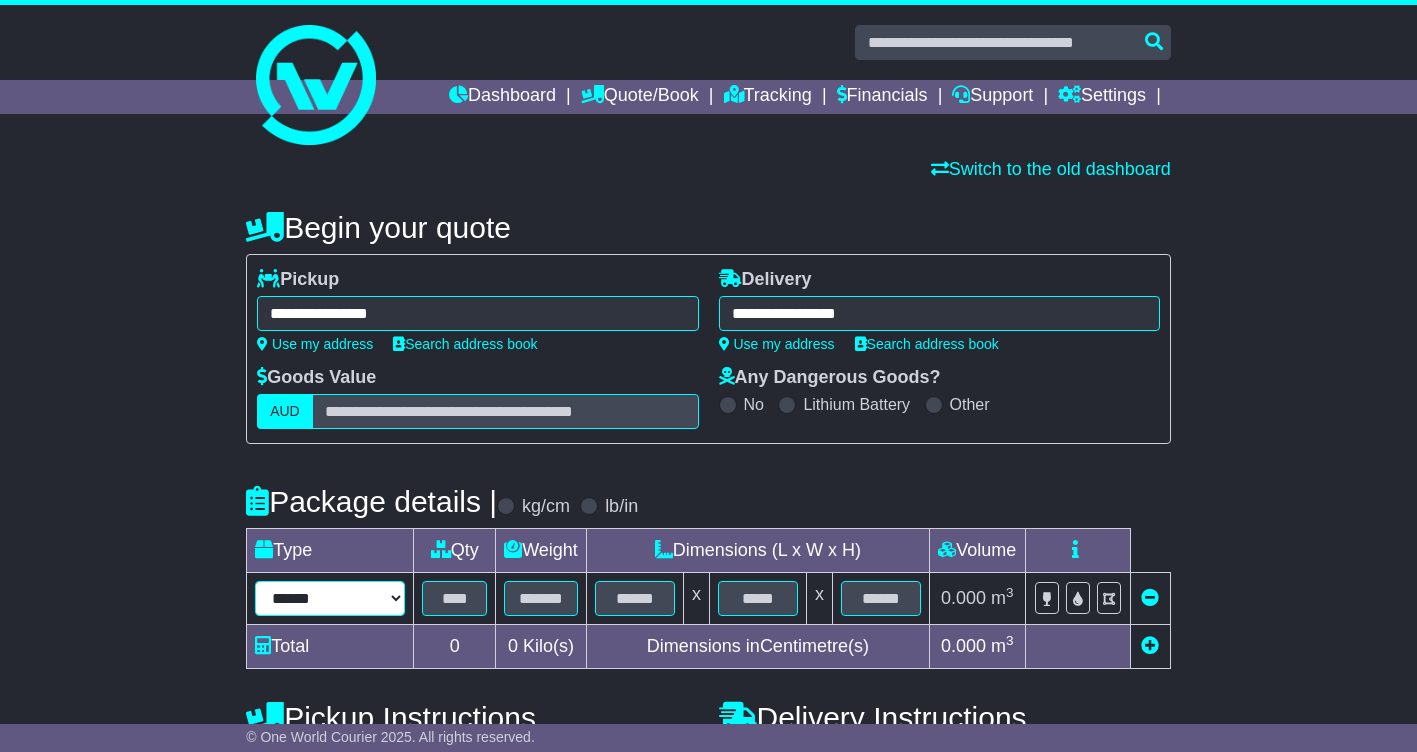 click on "****** ****** *** ******** ***** **** **** ****** *** *******" at bounding box center (330, 598) 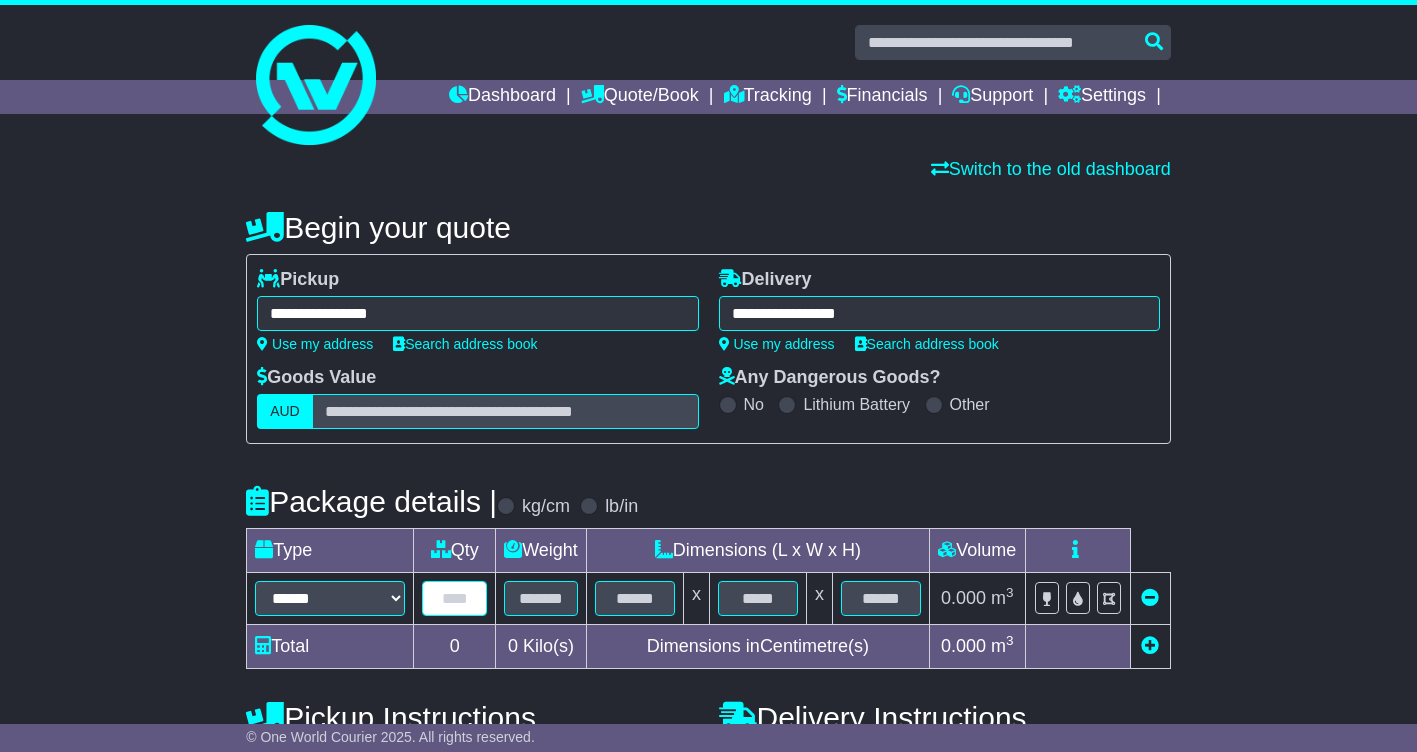 click at bounding box center (454, 598) 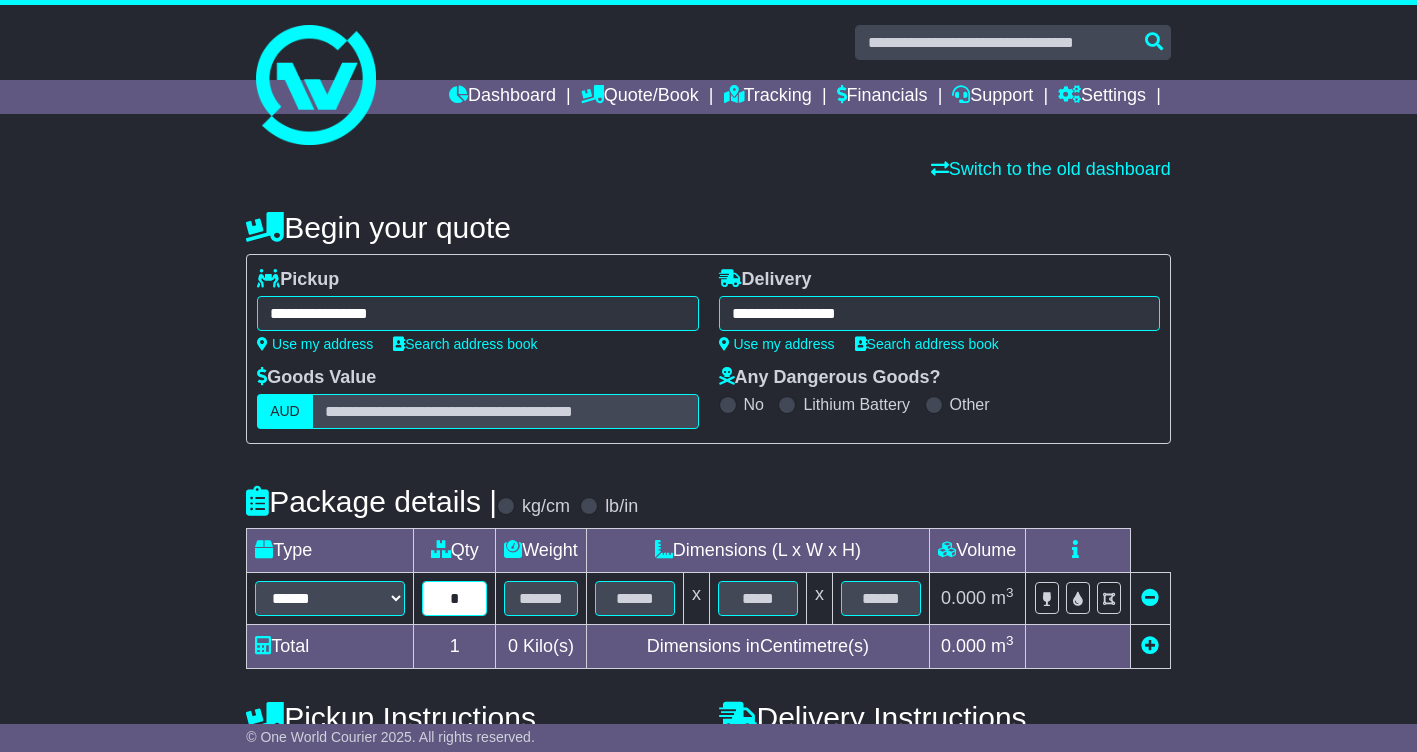 drag, startPoint x: 468, startPoint y: 596, endPoint x: 452, endPoint y: 600, distance: 16.492422 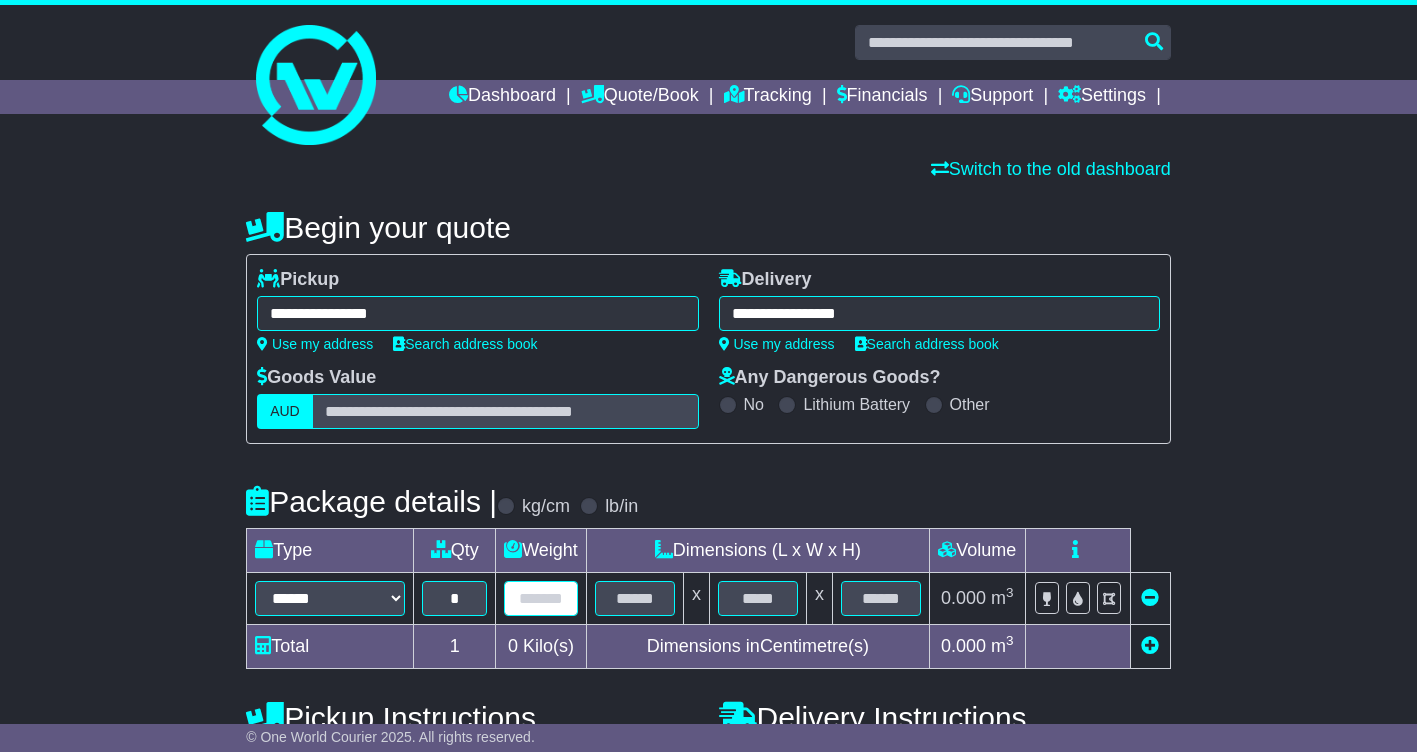 click at bounding box center [541, 598] 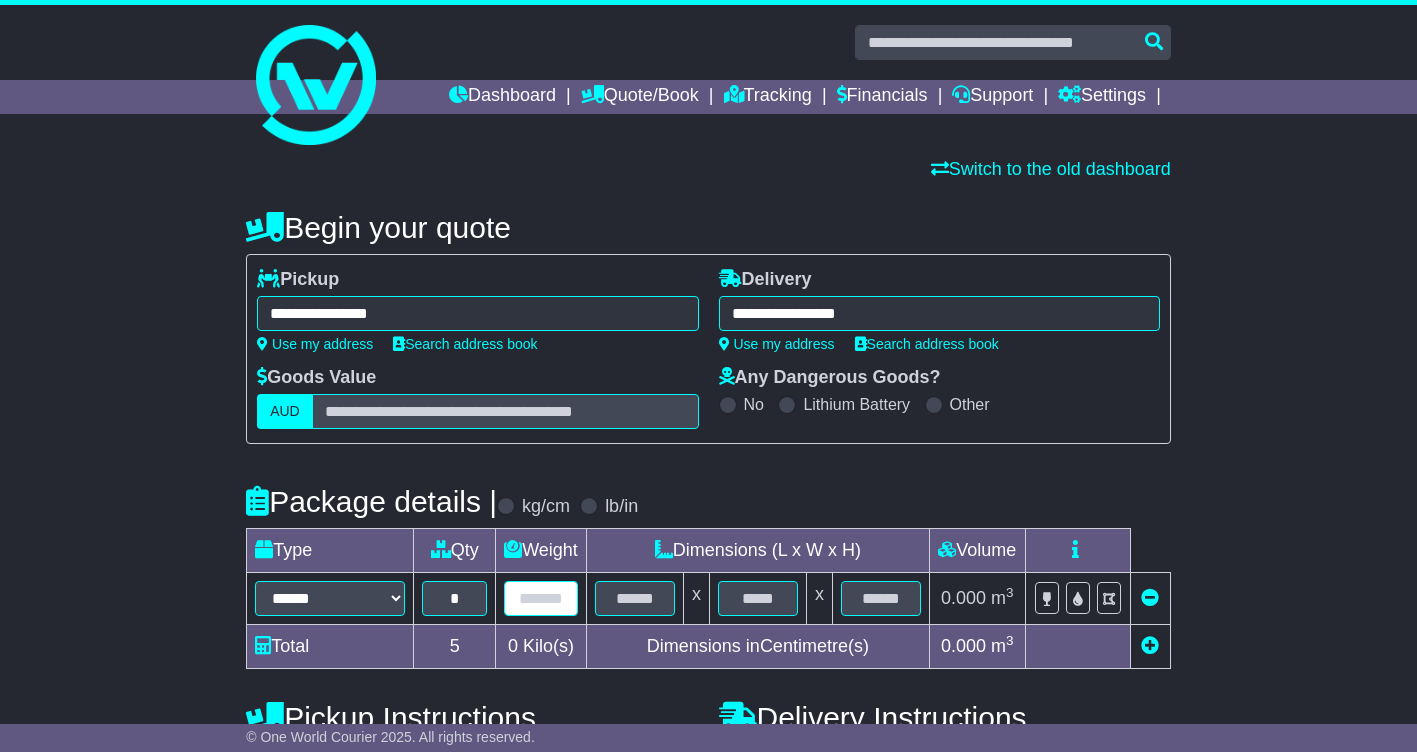 click at bounding box center (541, 598) 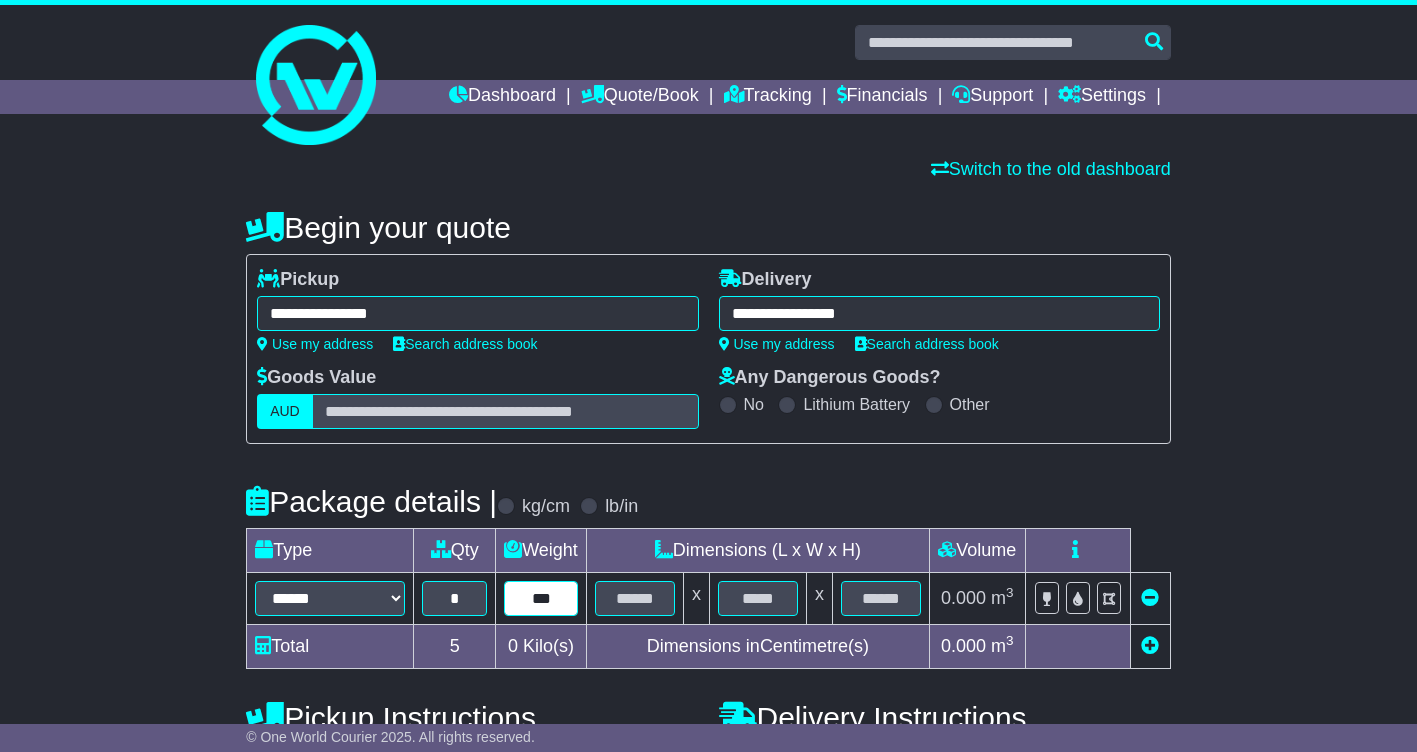 type on "***" 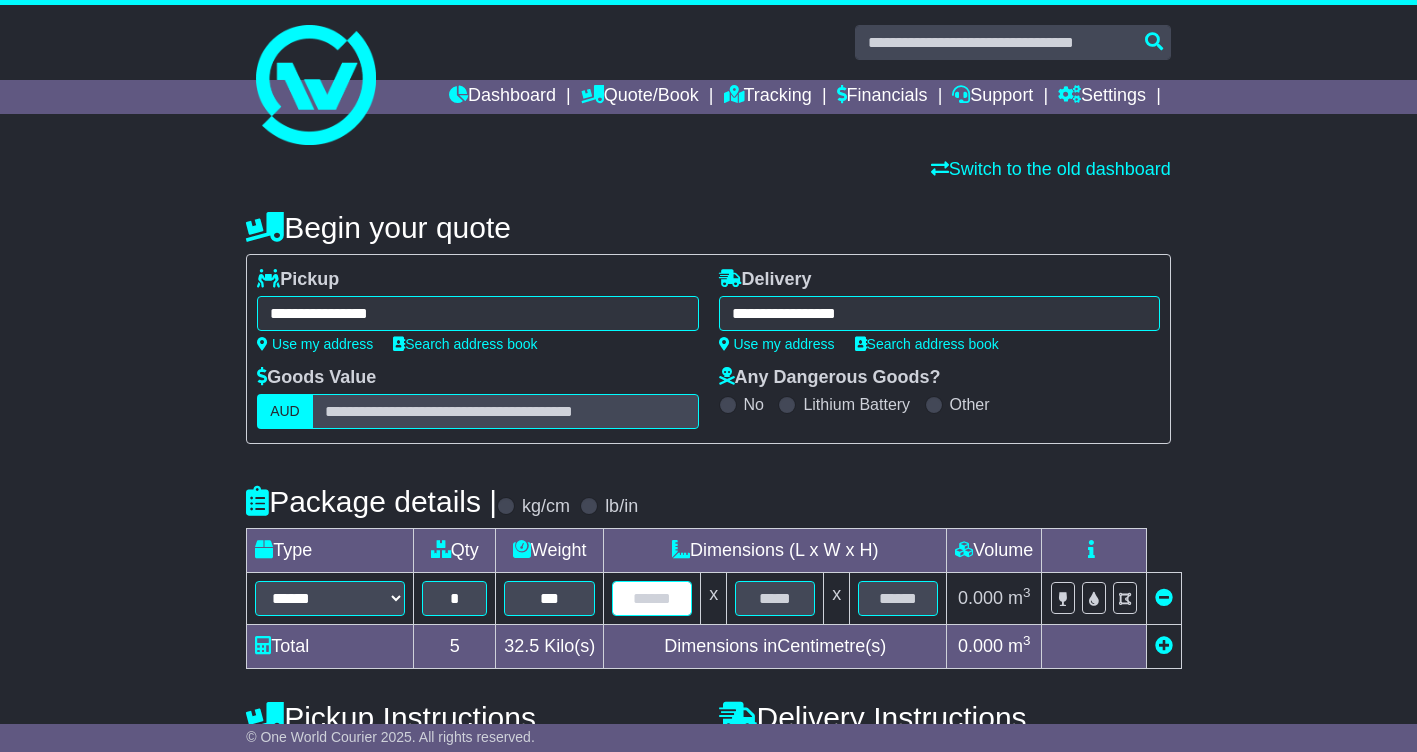 click at bounding box center [652, 598] 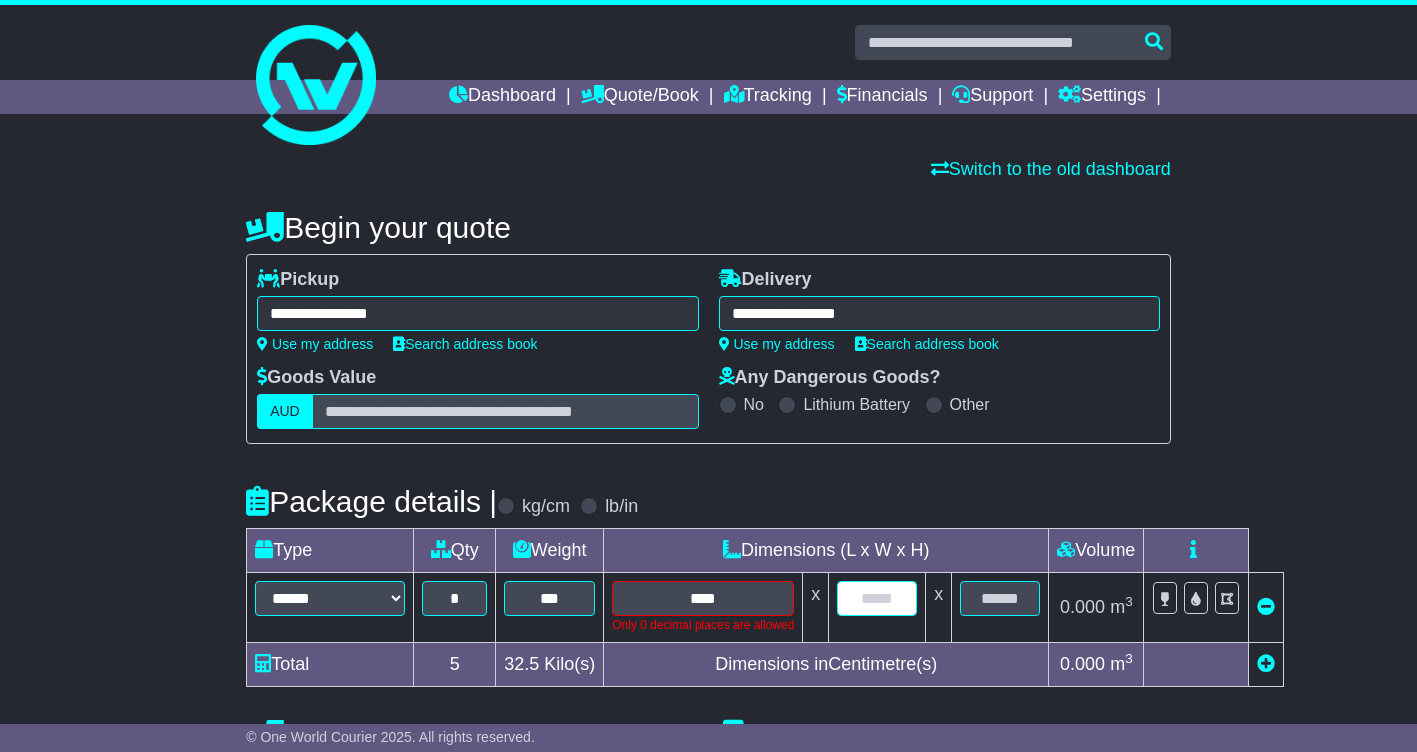 click at bounding box center (877, 598) 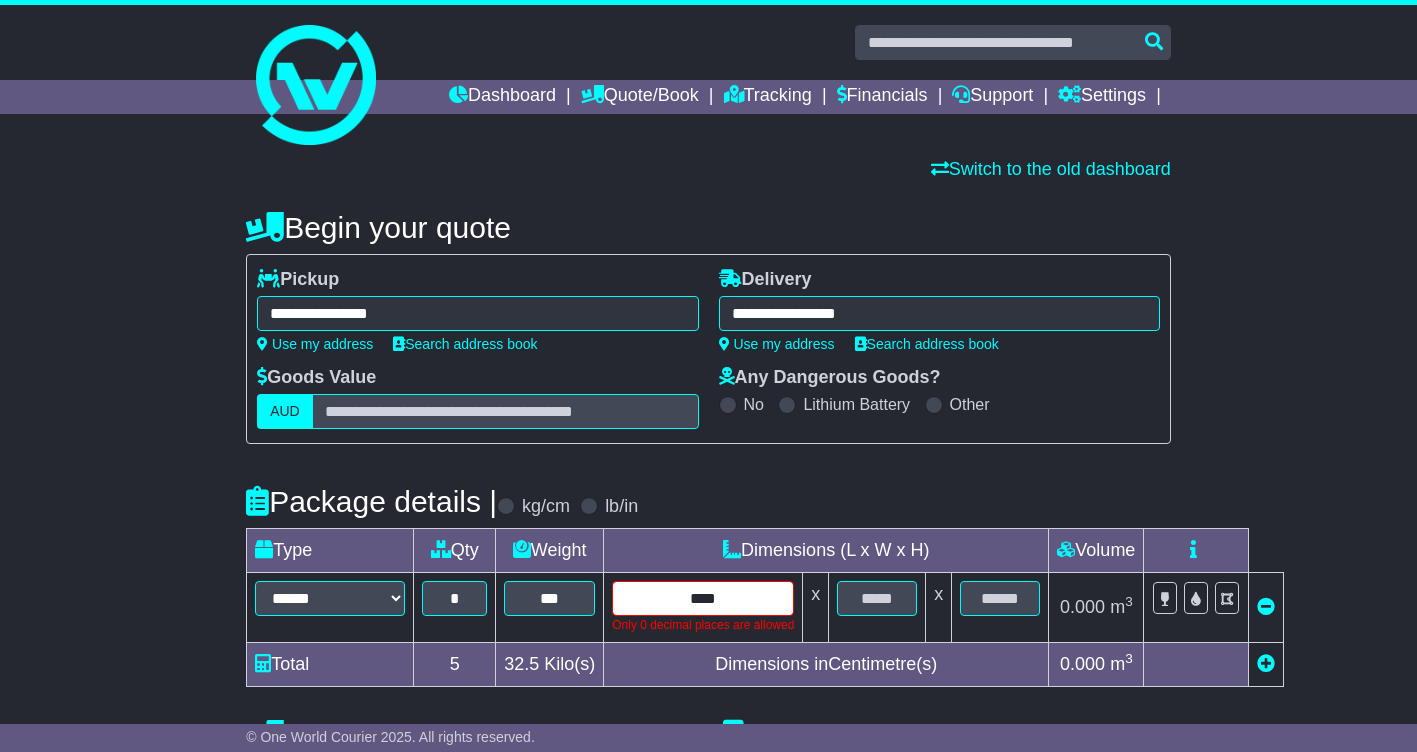 click on "****" at bounding box center (703, 598) 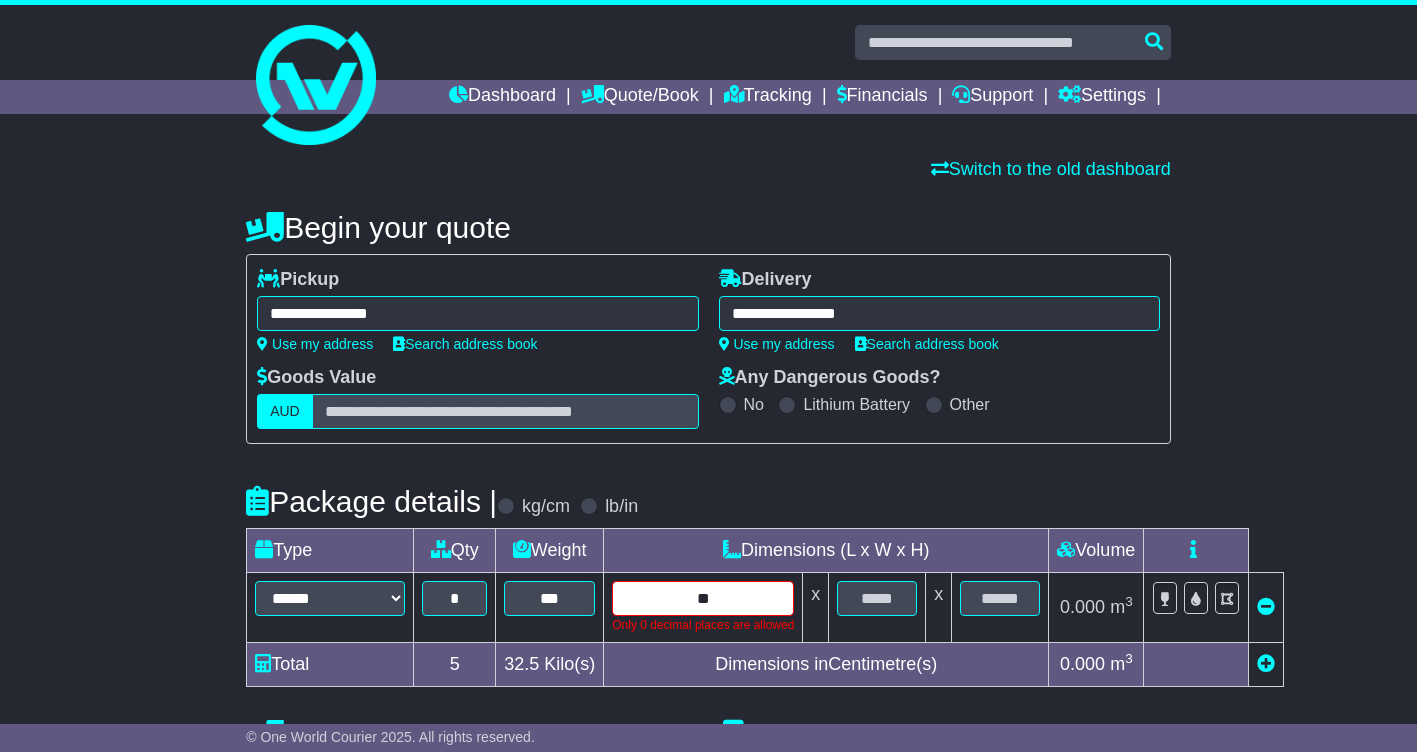 type on "**" 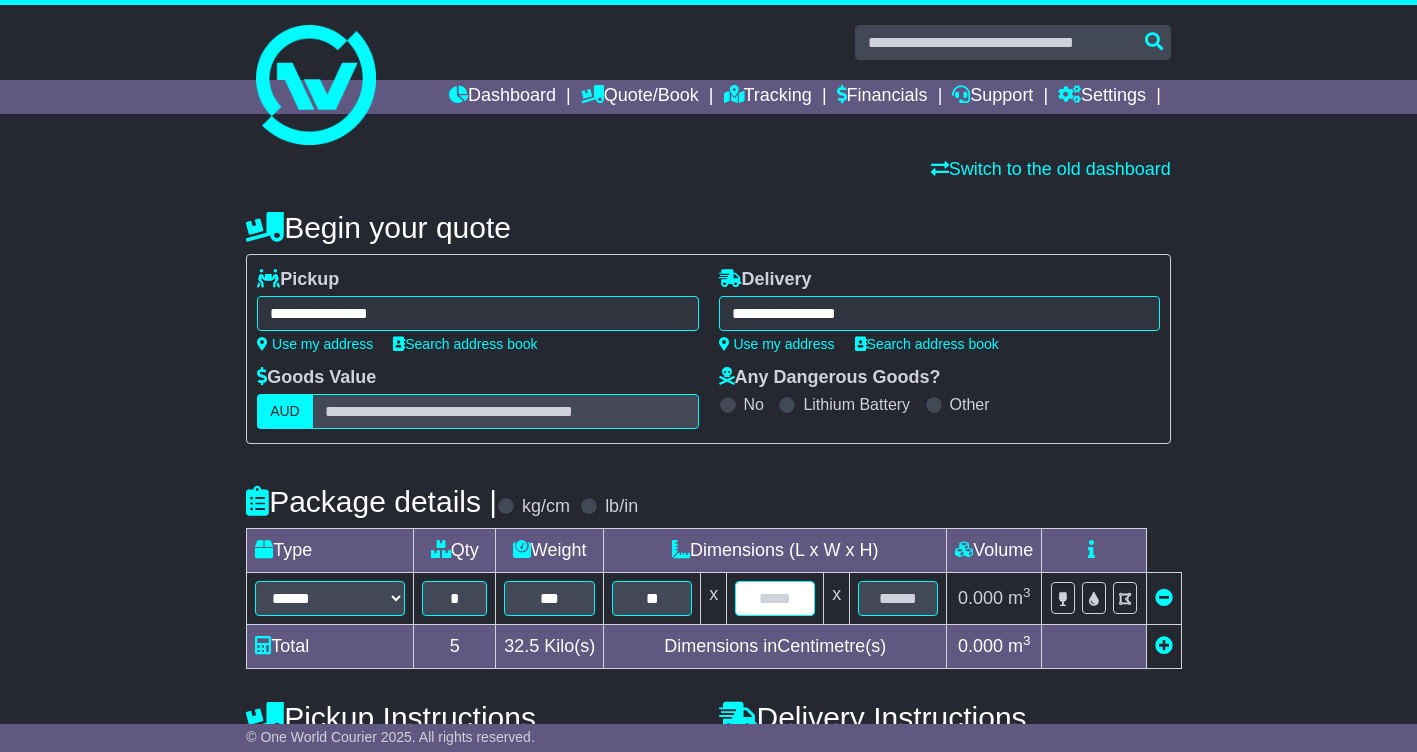 click at bounding box center (775, 598) 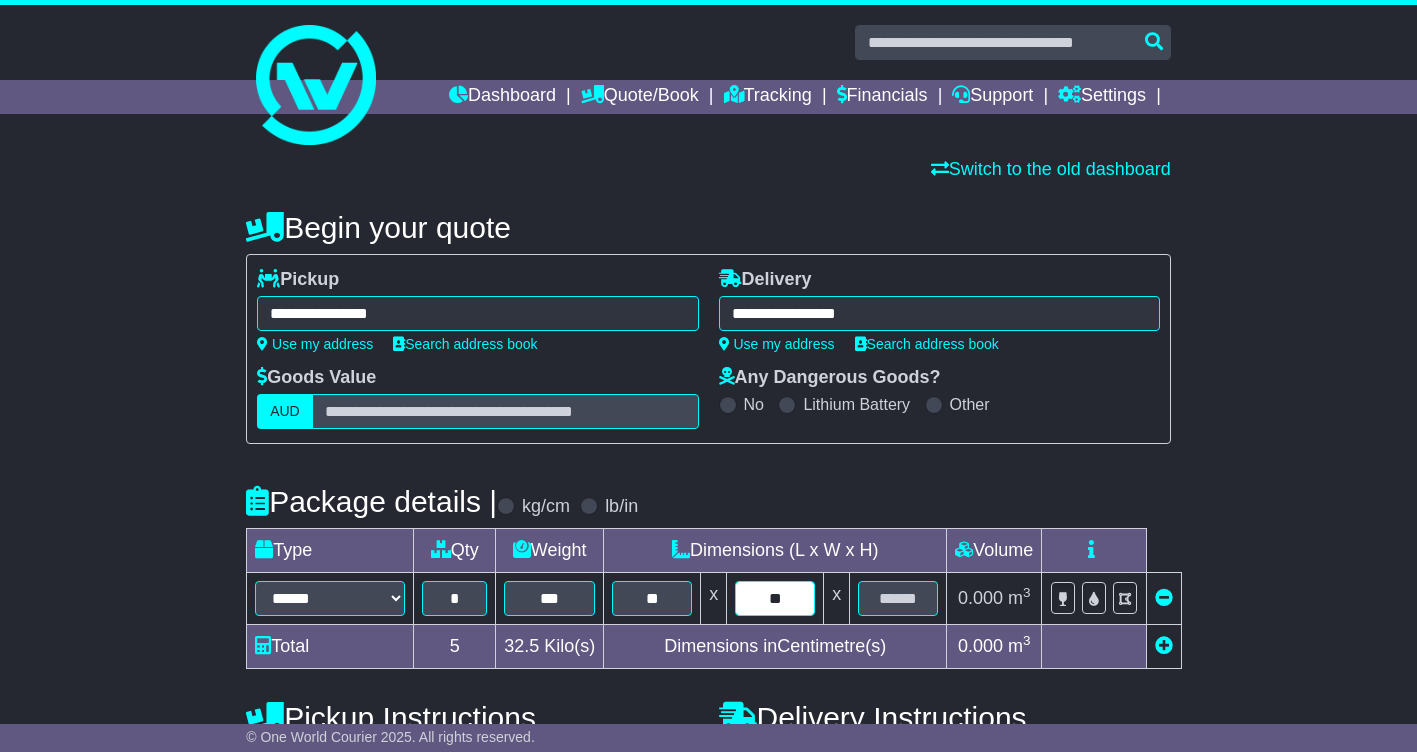 type on "**" 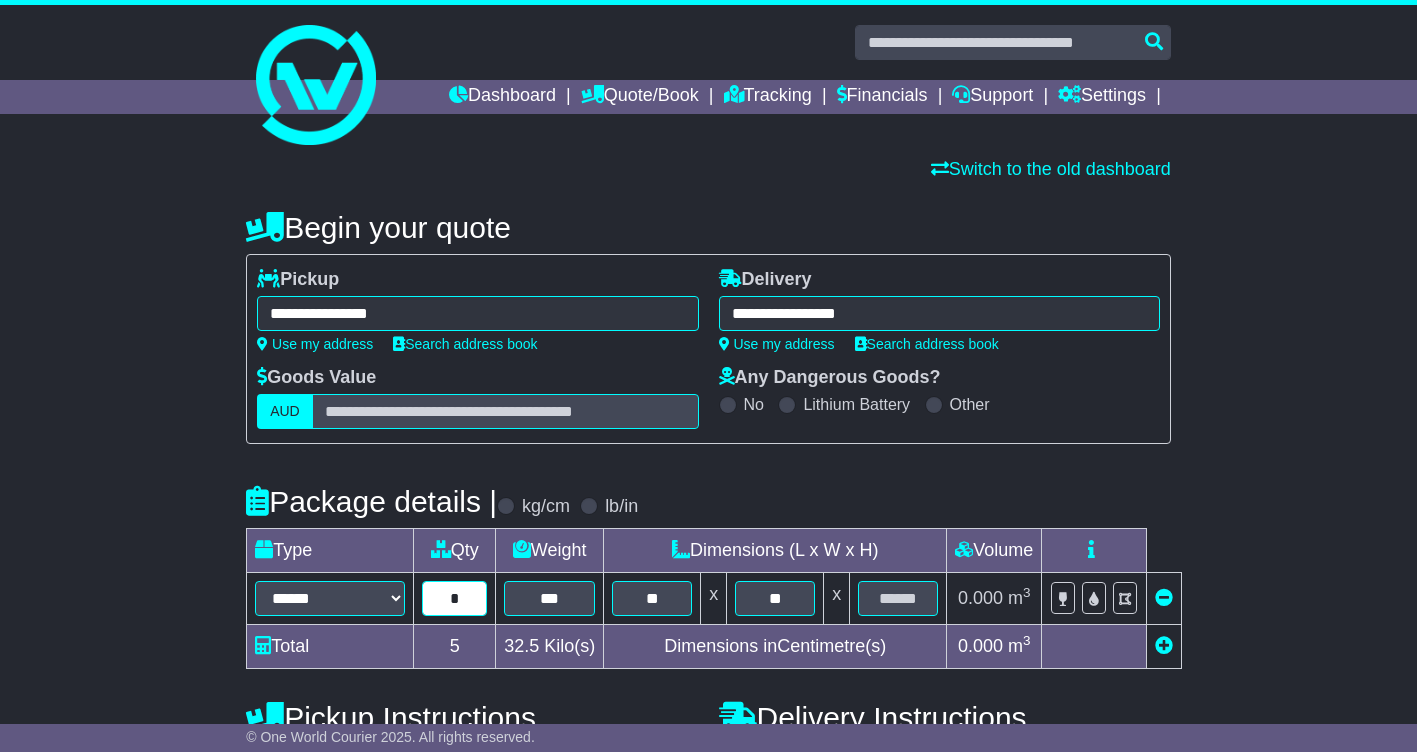 drag, startPoint x: 458, startPoint y: 597, endPoint x: 427, endPoint y: 597, distance: 31 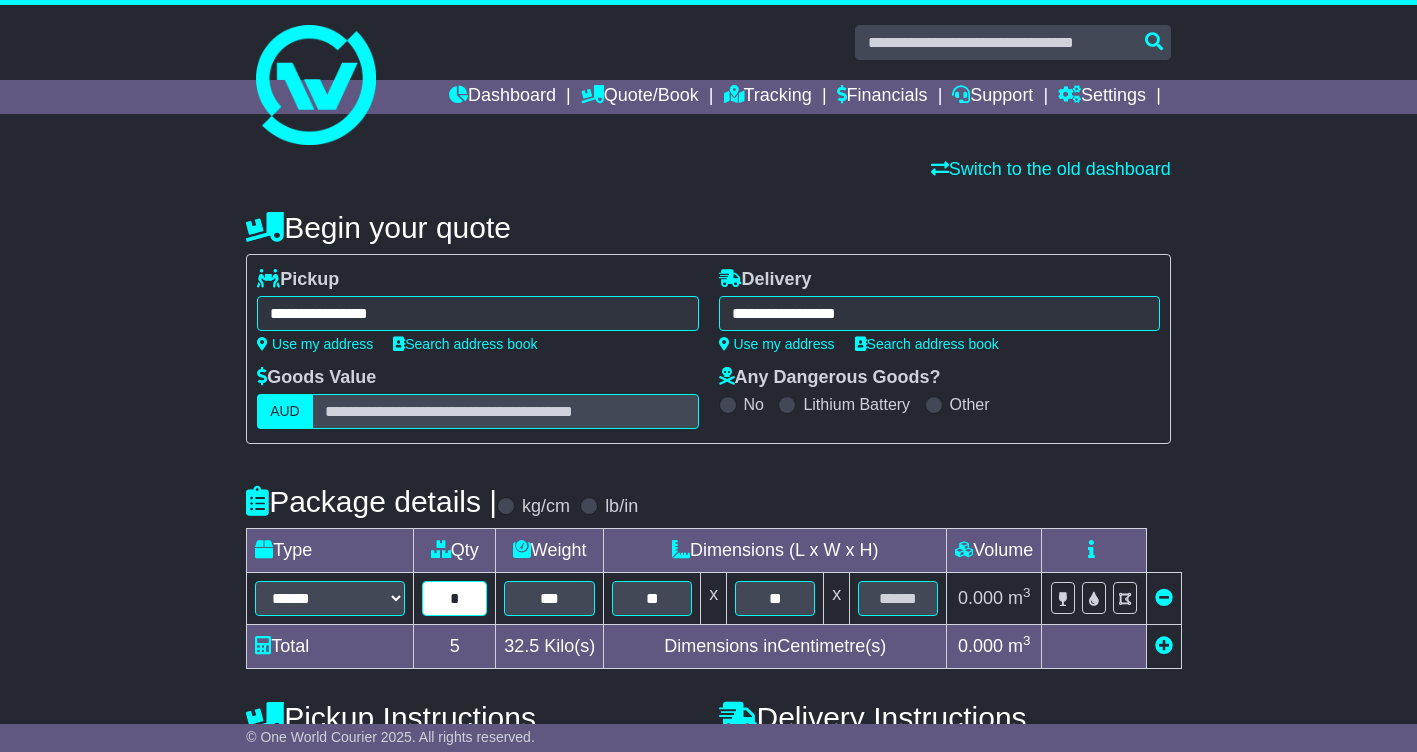 type on "*" 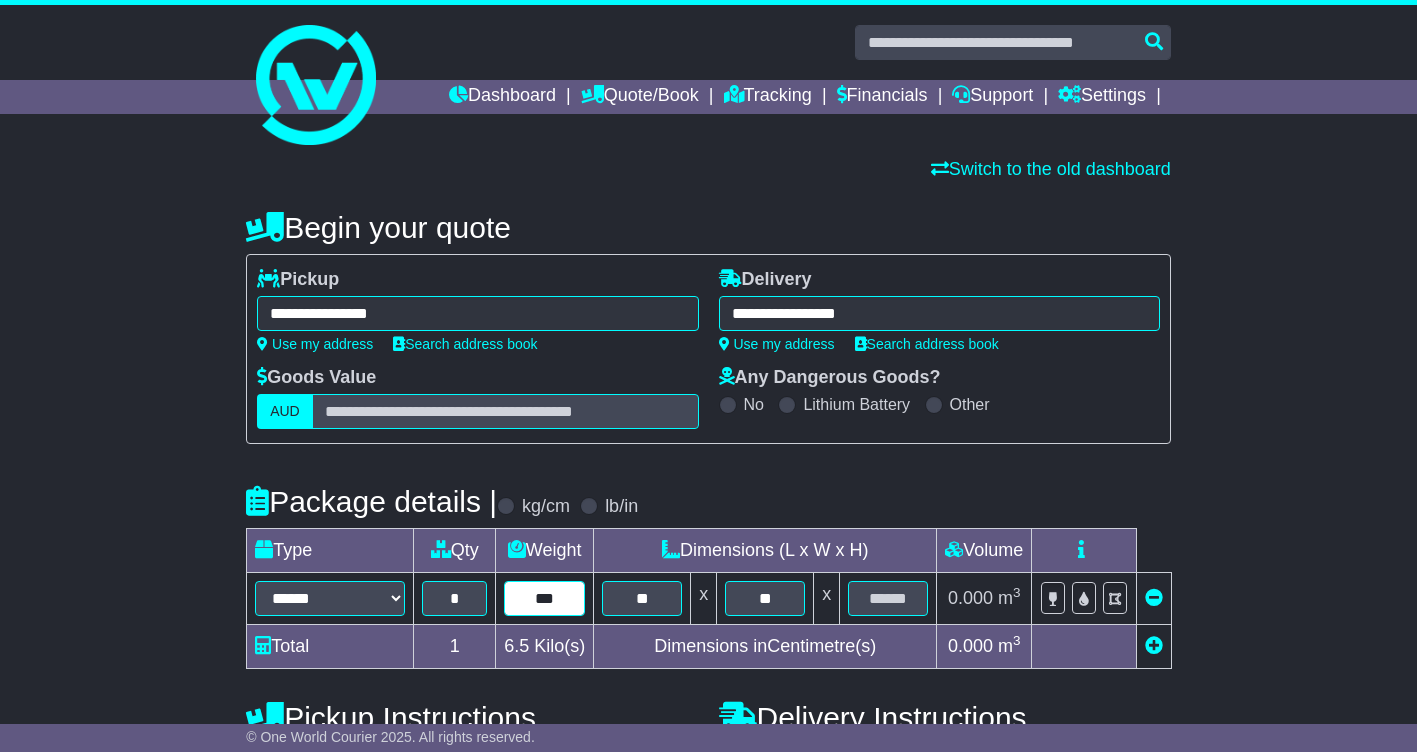 drag, startPoint x: 573, startPoint y: 595, endPoint x: 499, endPoint y: 586, distance: 74.54529 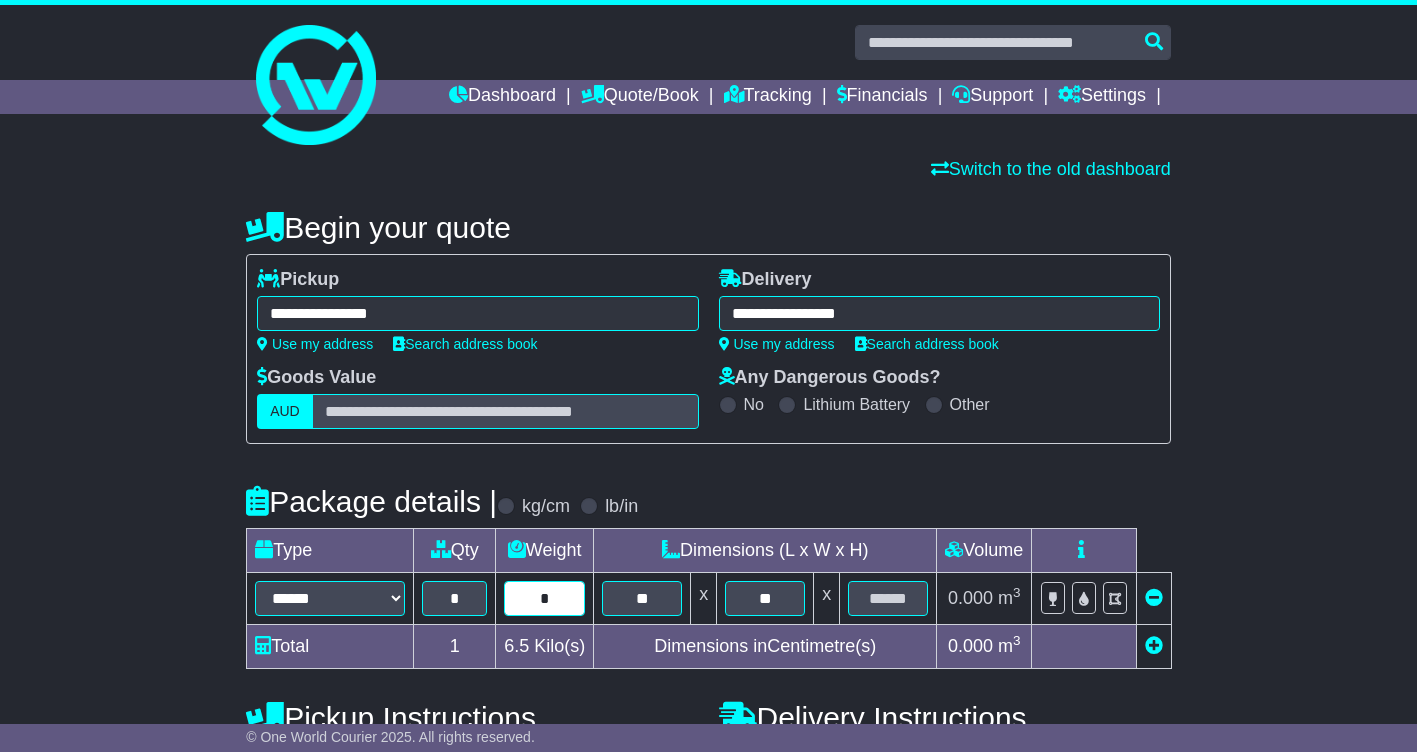 type on "*" 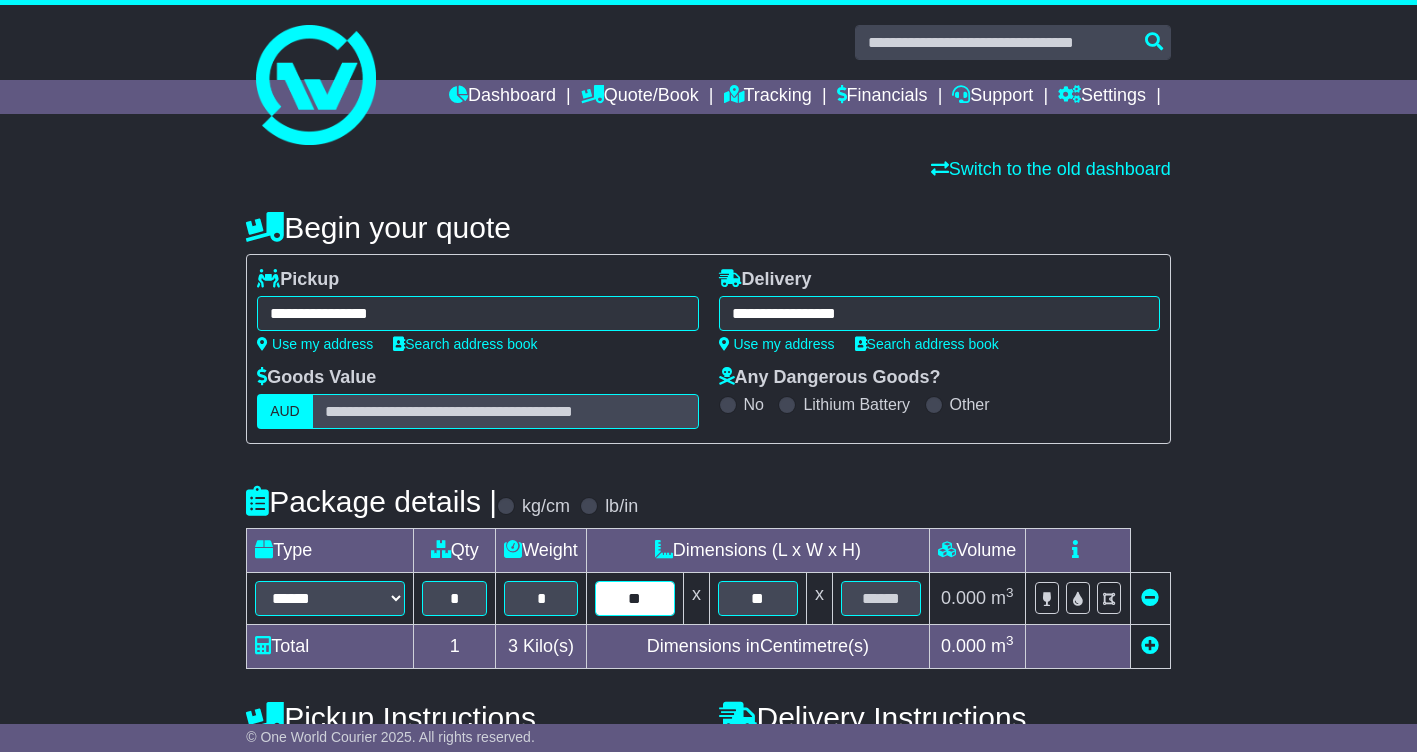 click on "**" at bounding box center [635, 598] 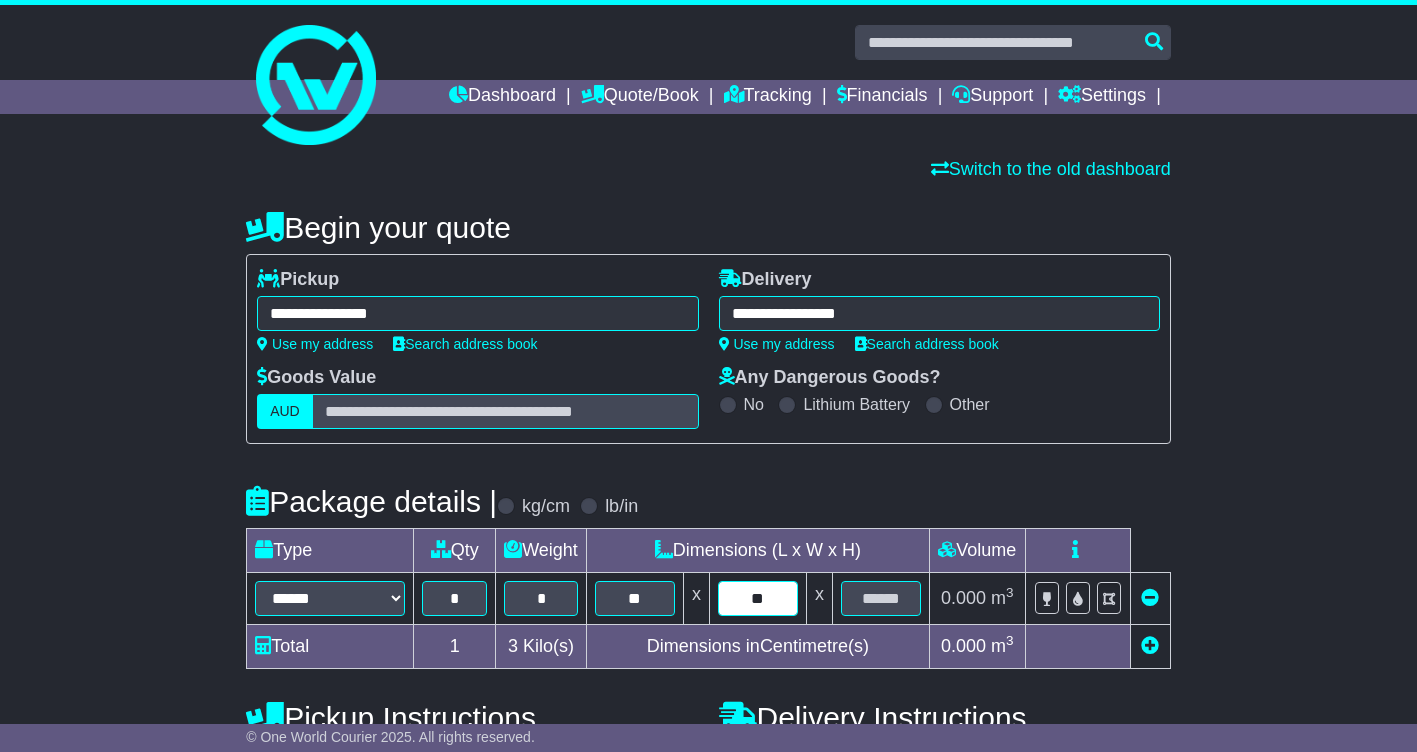 drag, startPoint x: 782, startPoint y: 594, endPoint x: 729, endPoint y: 595, distance: 53.009434 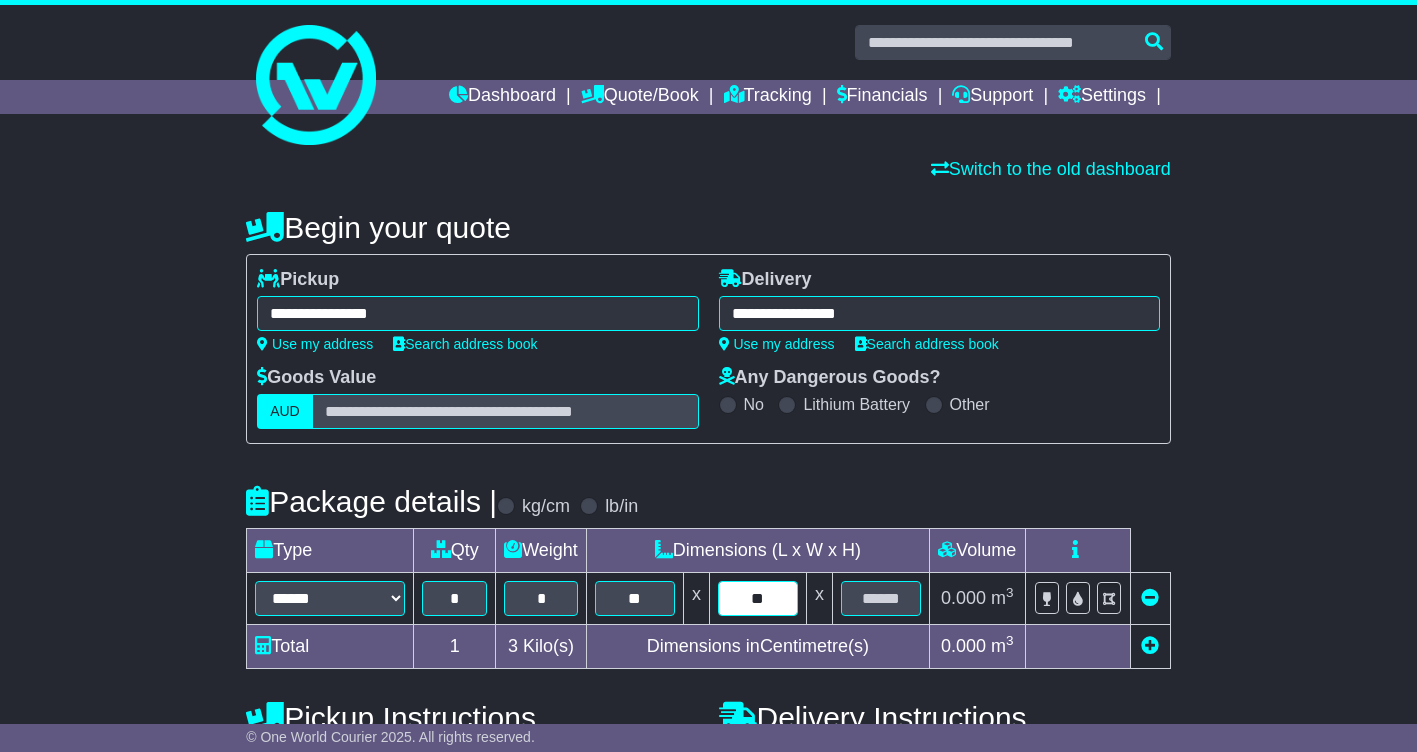 type on "**" 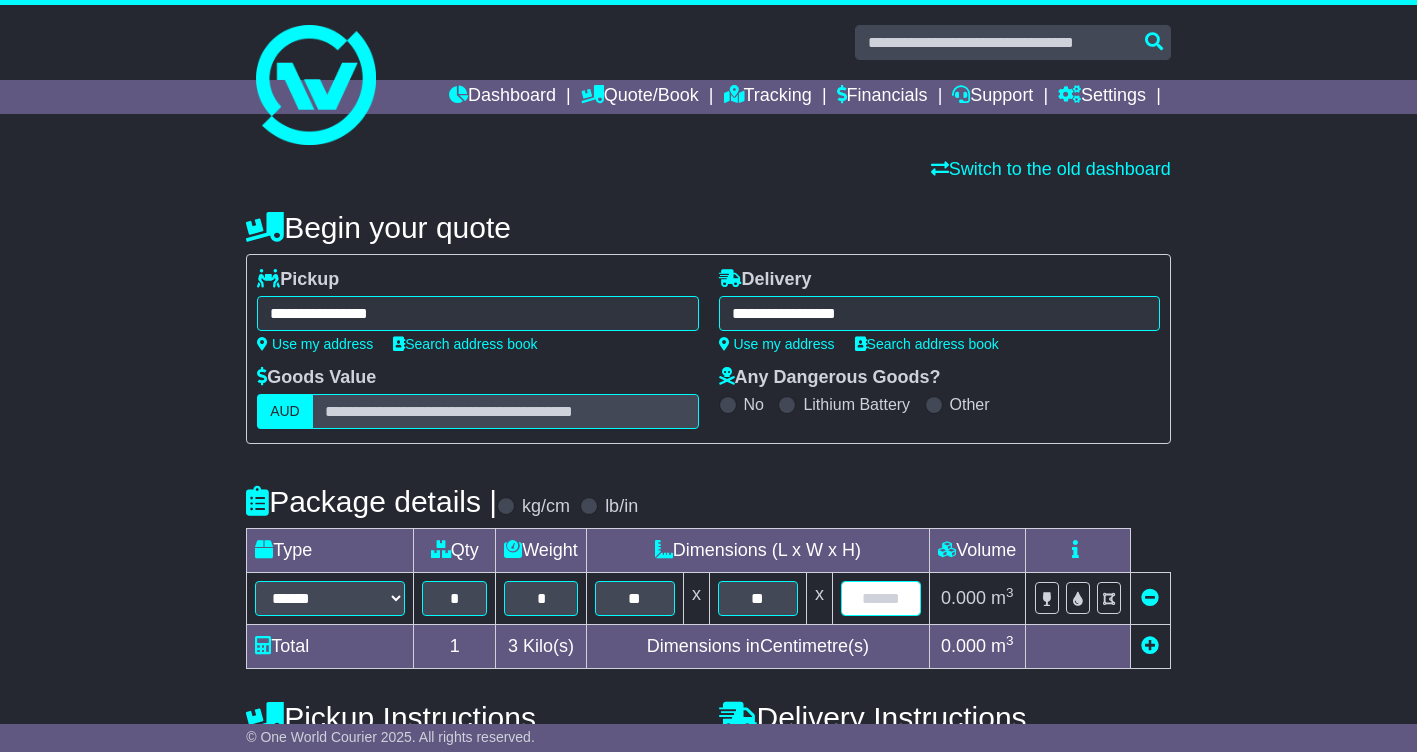 click at bounding box center [881, 598] 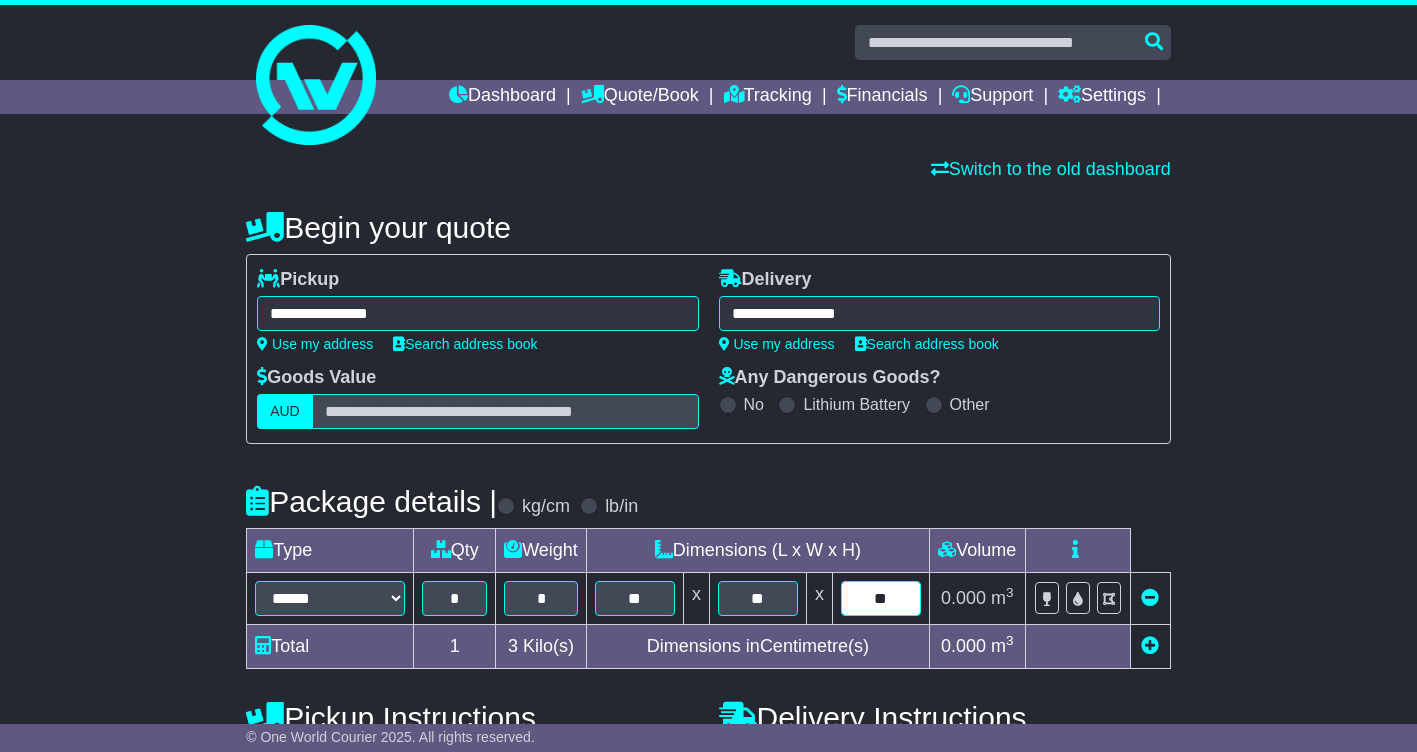 type on "**" 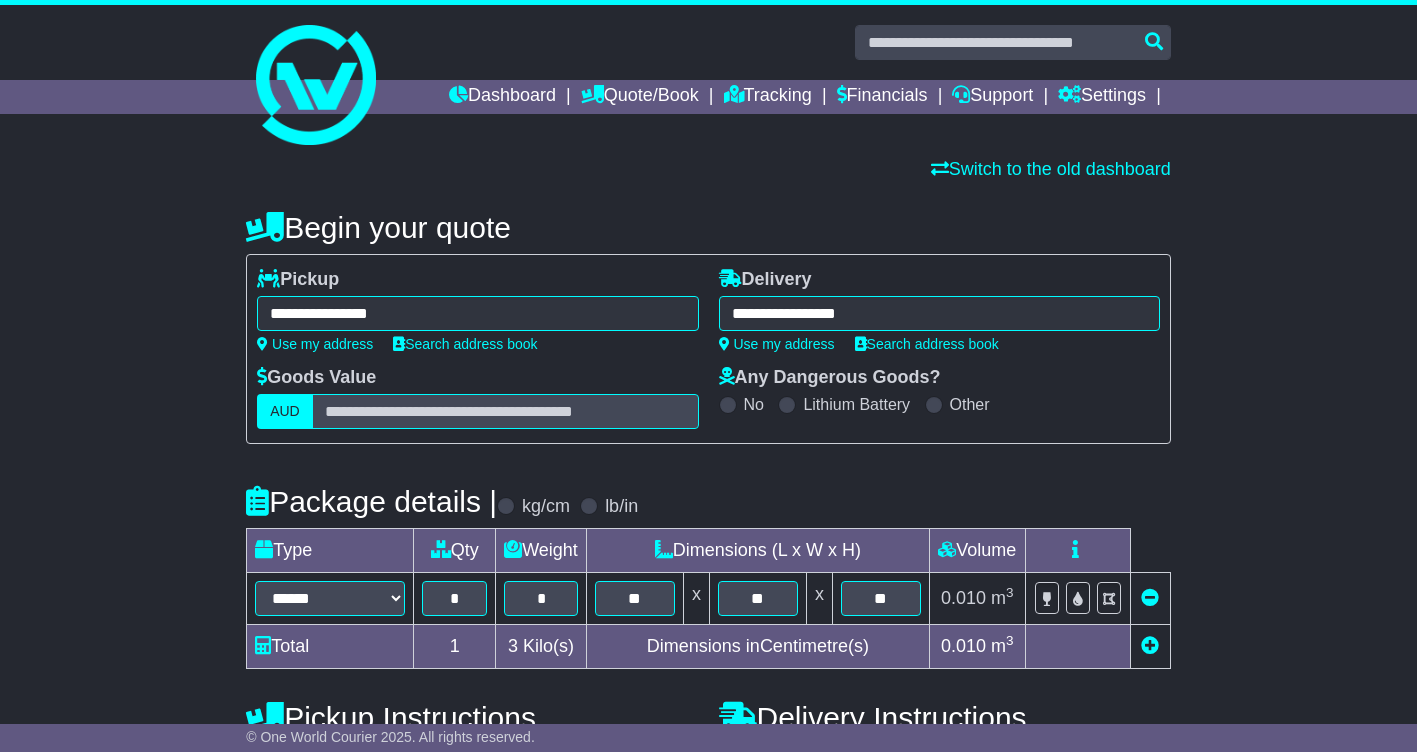 click on "**********" at bounding box center [708, 604] 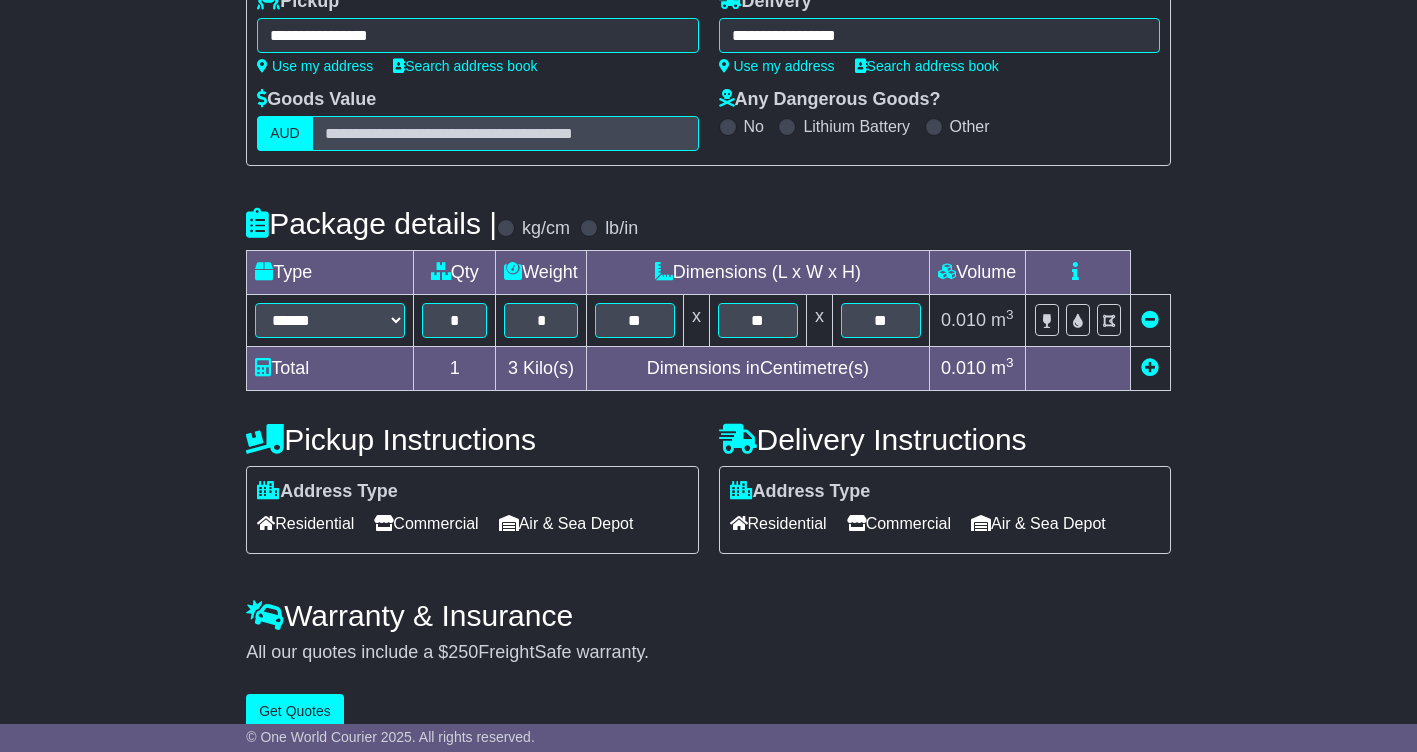 scroll, scrollTop: 300, scrollLeft: 0, axis: vertical 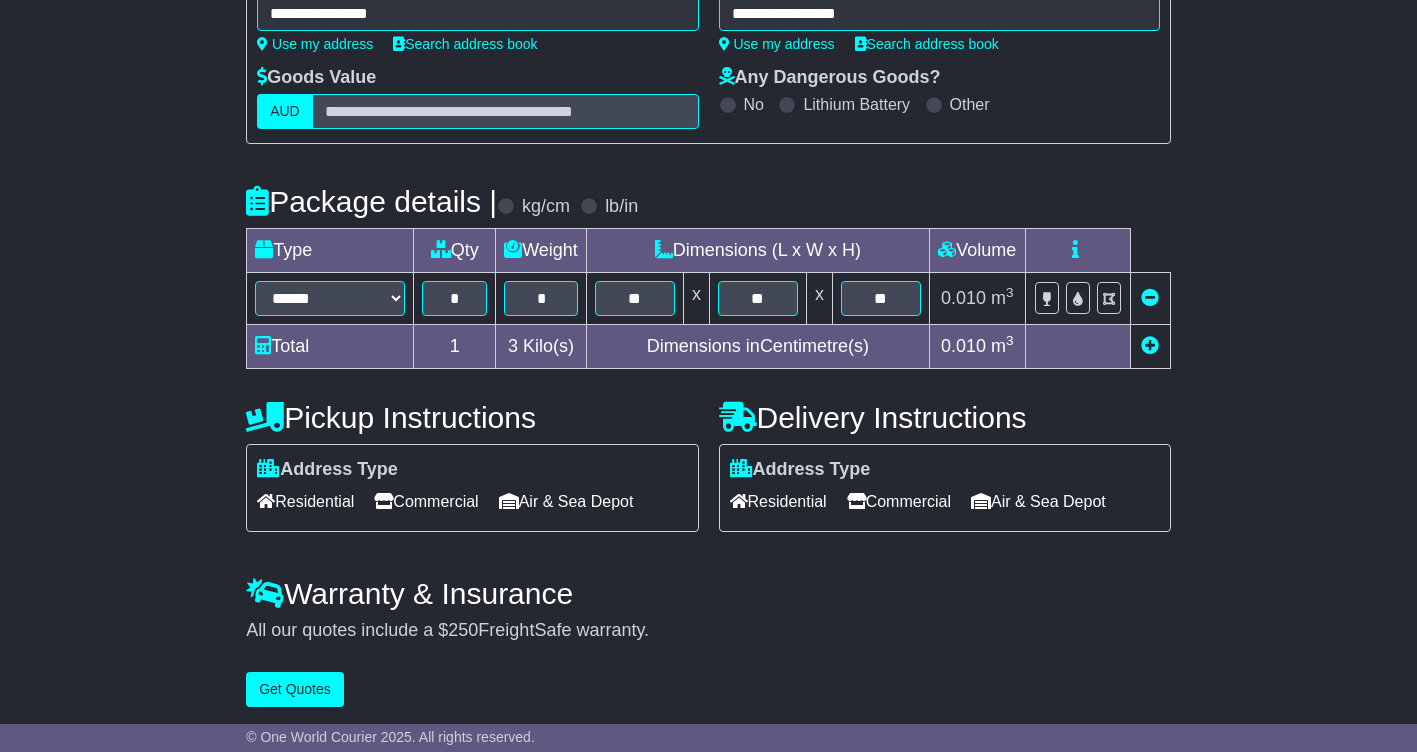 click on "Commercial" at bounding box center (426, 501) 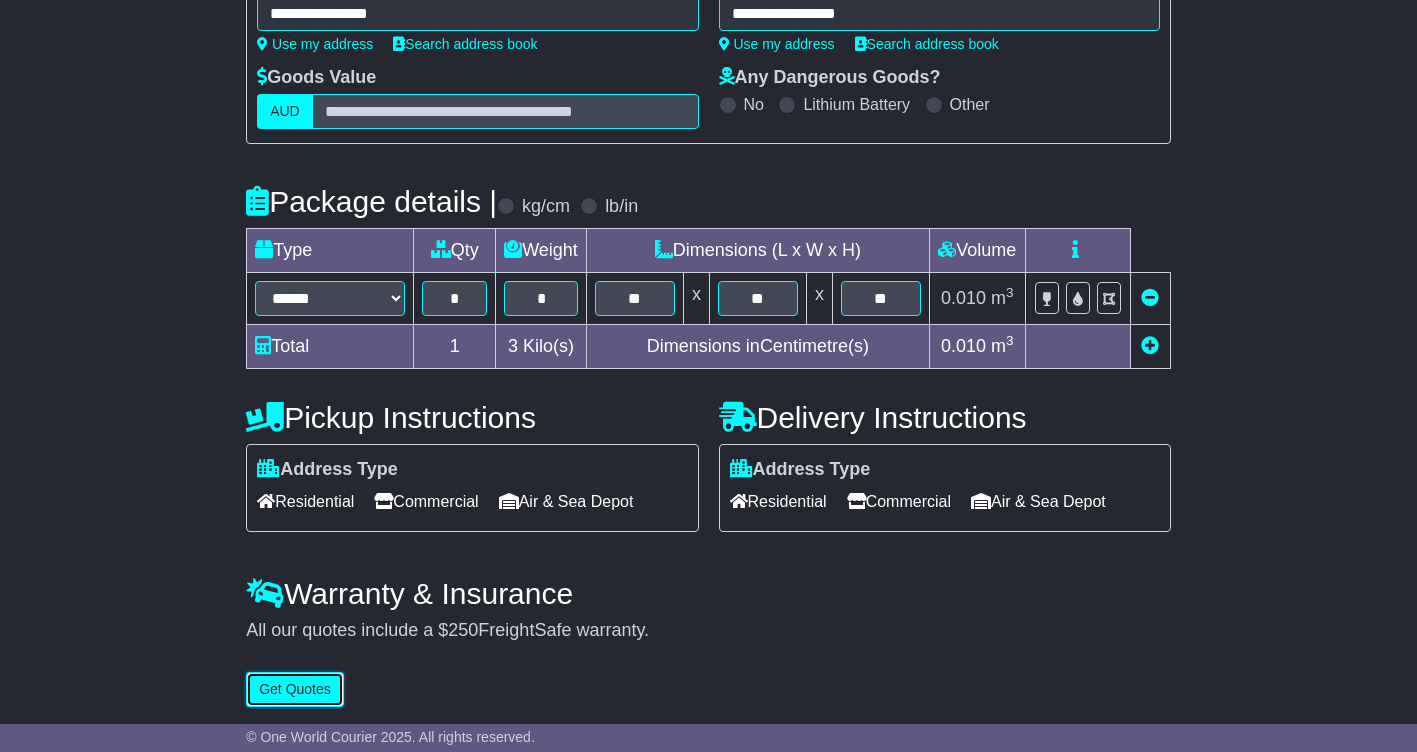 click on "Get Quotes" at bounding box center (295, 689) 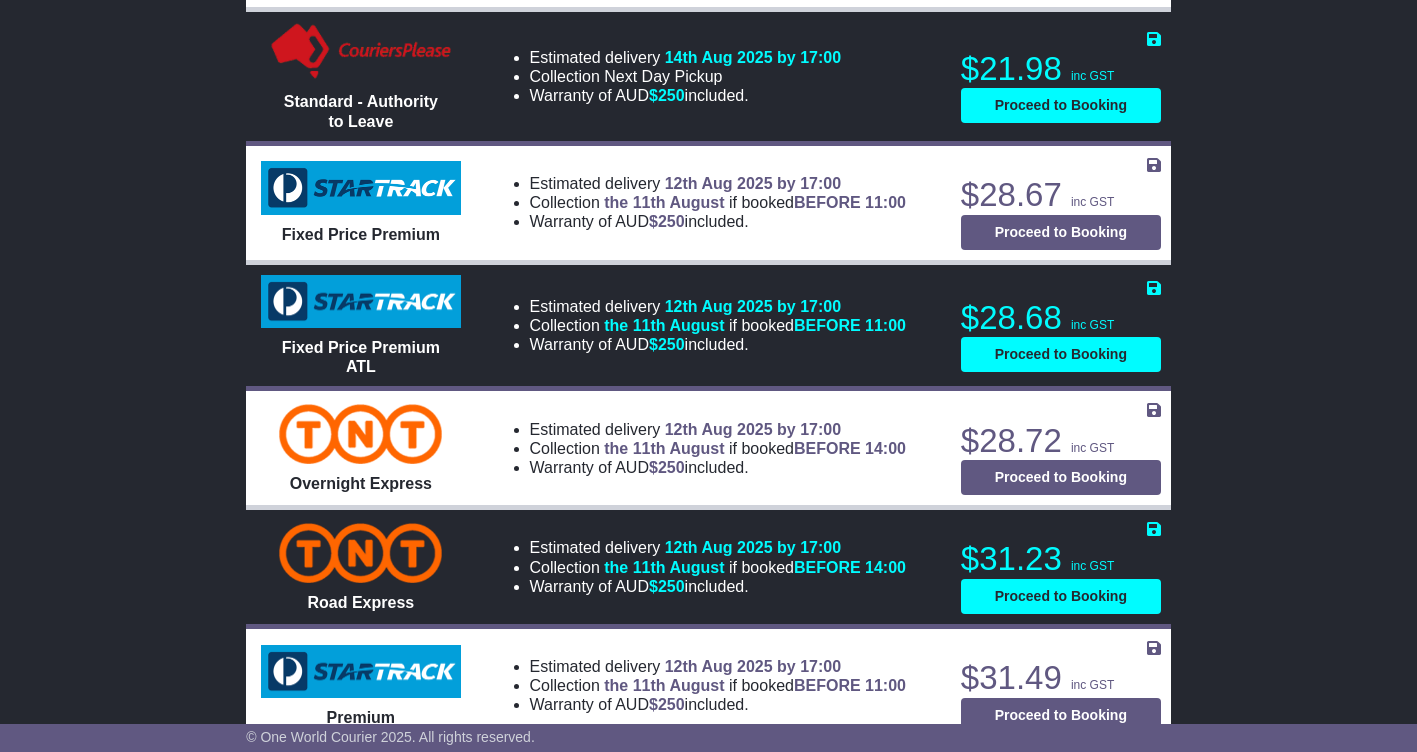 scroll, scrollTop: 1300, scrollLeft: 0, axis: vertical 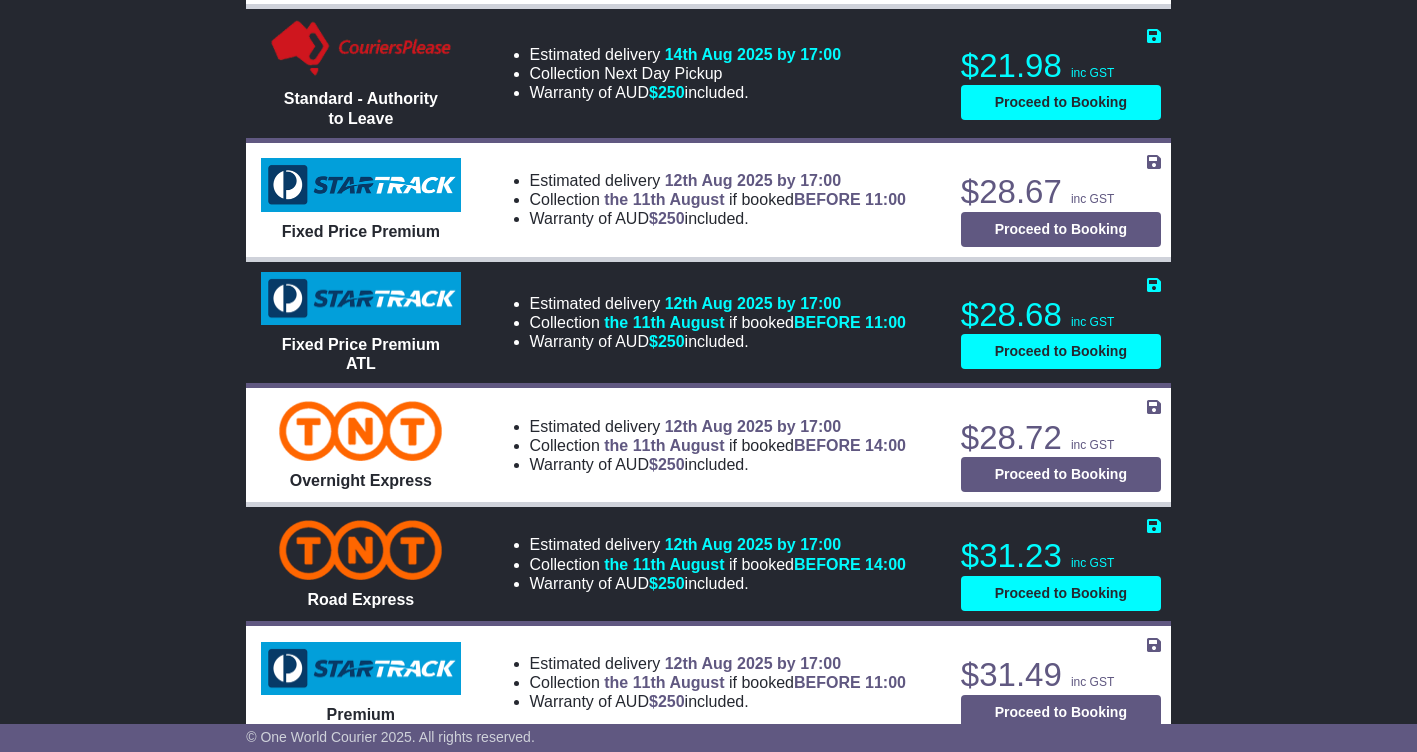 click on "[CITY] , [POSTAL_CODE]
[CITY] , [POSTAL_CODE]
1   item
0.00988
m 3
in 3
3" at bounding box center (708, 540) 